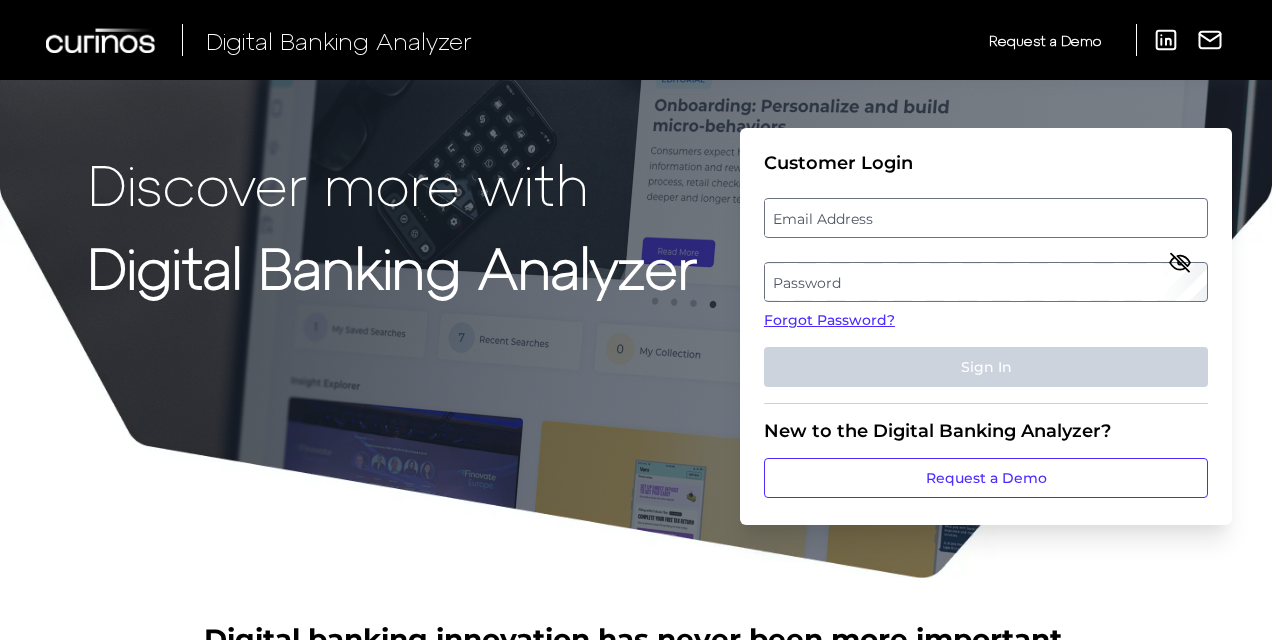 scroll, scrollTop: 0, scrollLeft: 0, axis: both 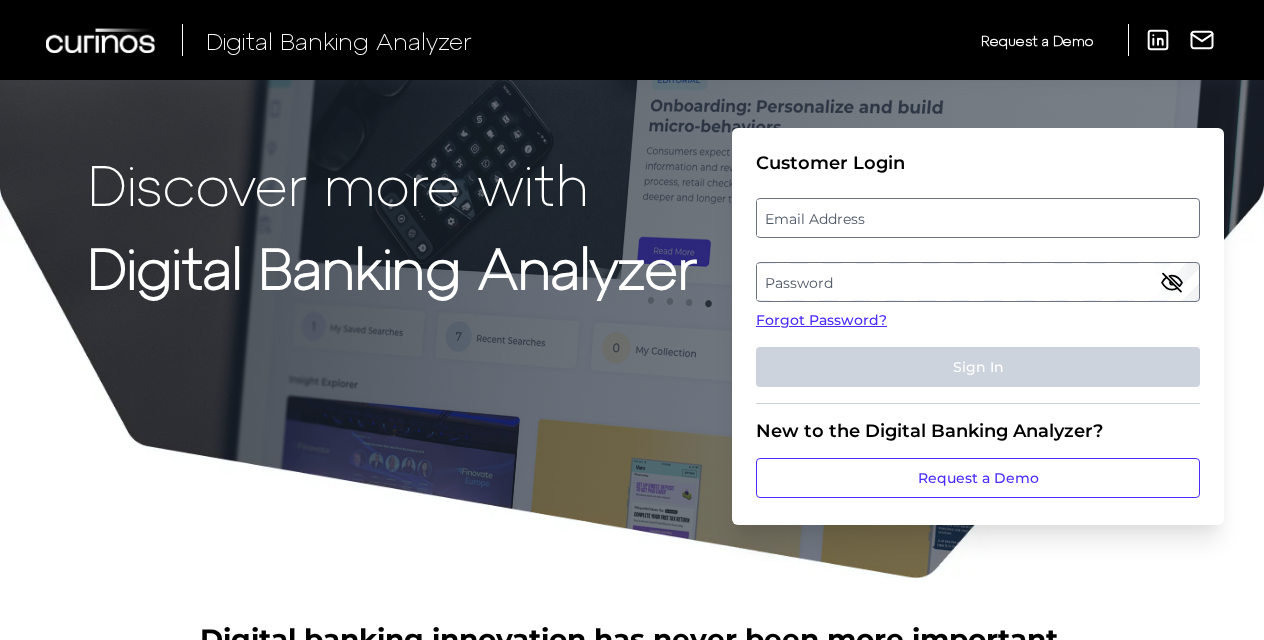 click on "Email Address" at bounding box center (977, 218) 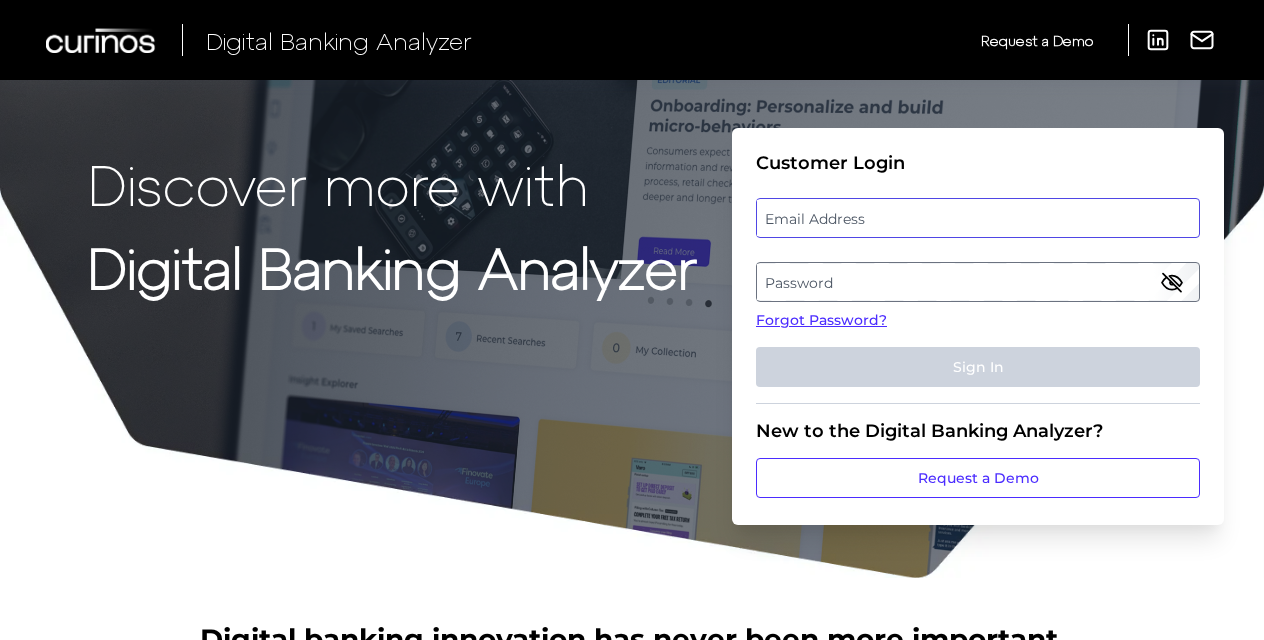 click at bounding box center (978, 218) 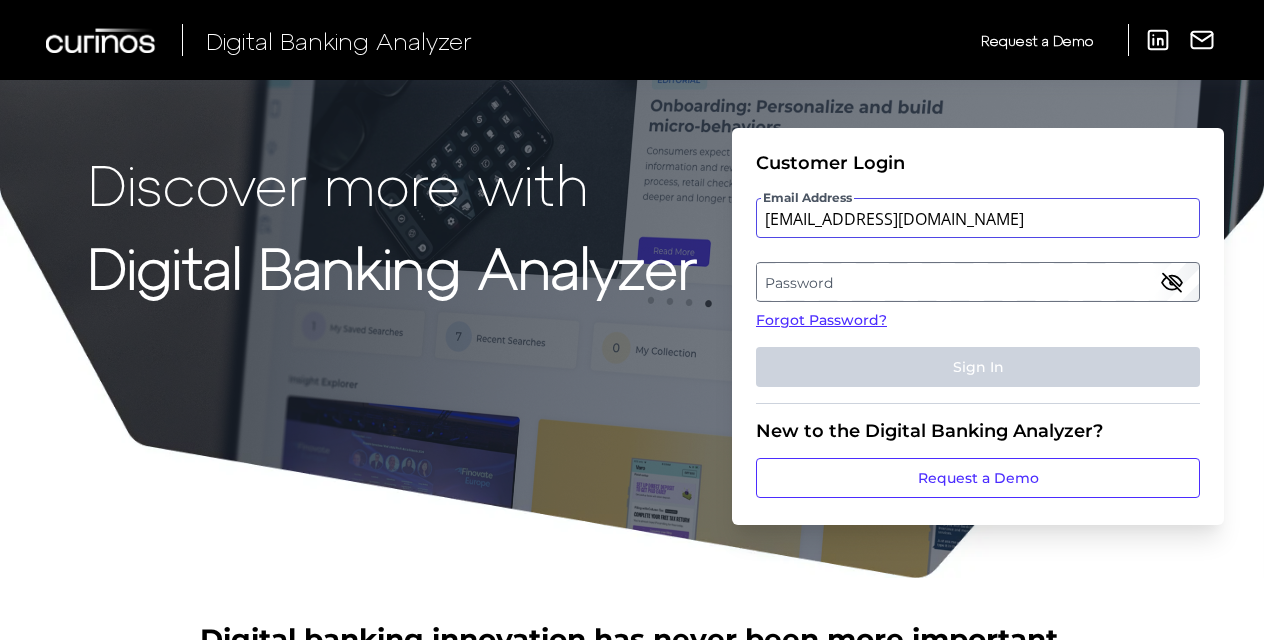 type on "[EMAIL_ADDRESS][DOMAIN_NAME]" 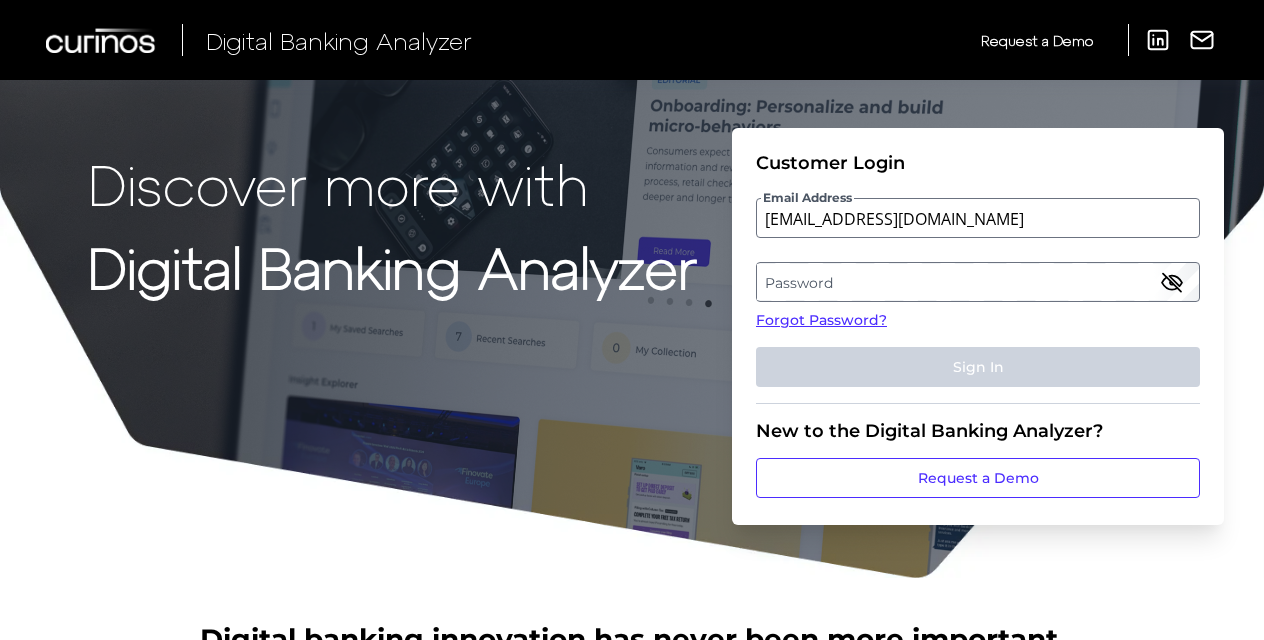 click on "Discover more with" at bounding box center [392, 183] 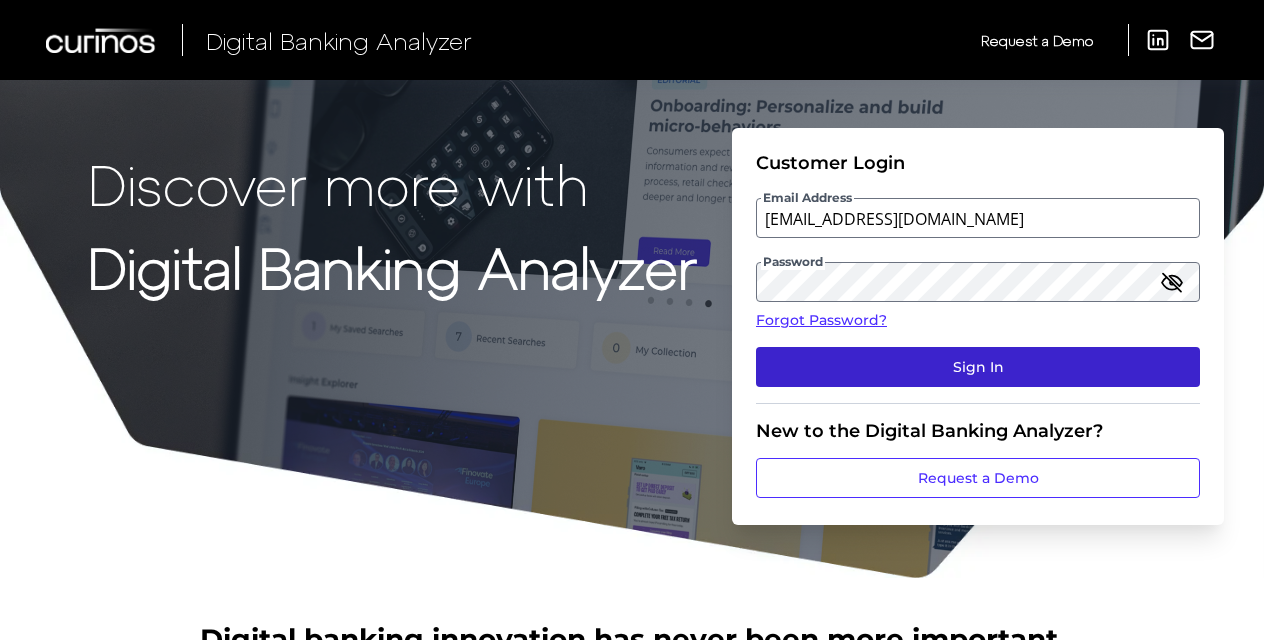 click on "Sign In" at bounding box center [978, 367] 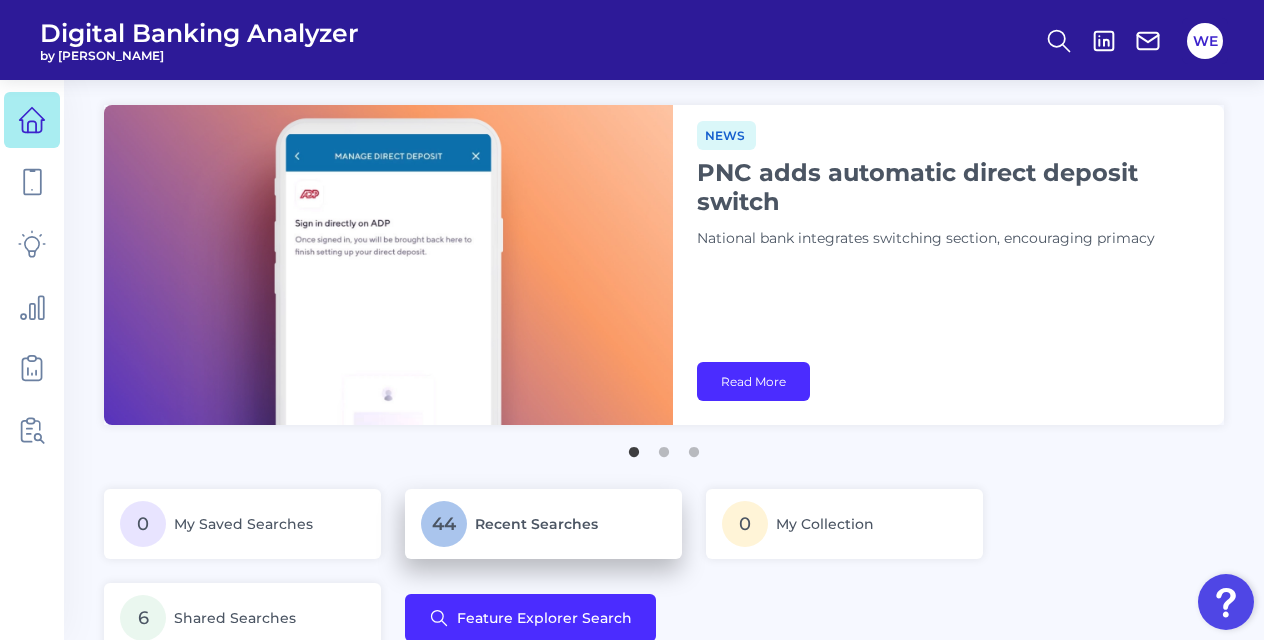 click on "44 Recent Searches" at bounding box center (543, 524) 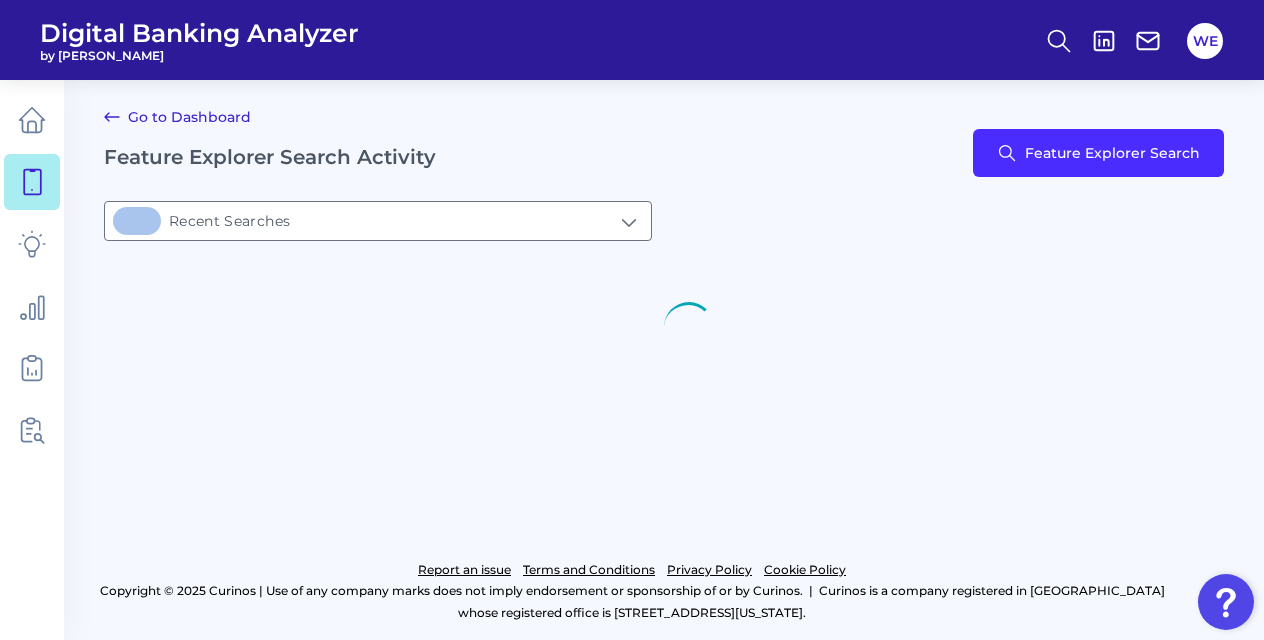 type on "44Recent Searches" 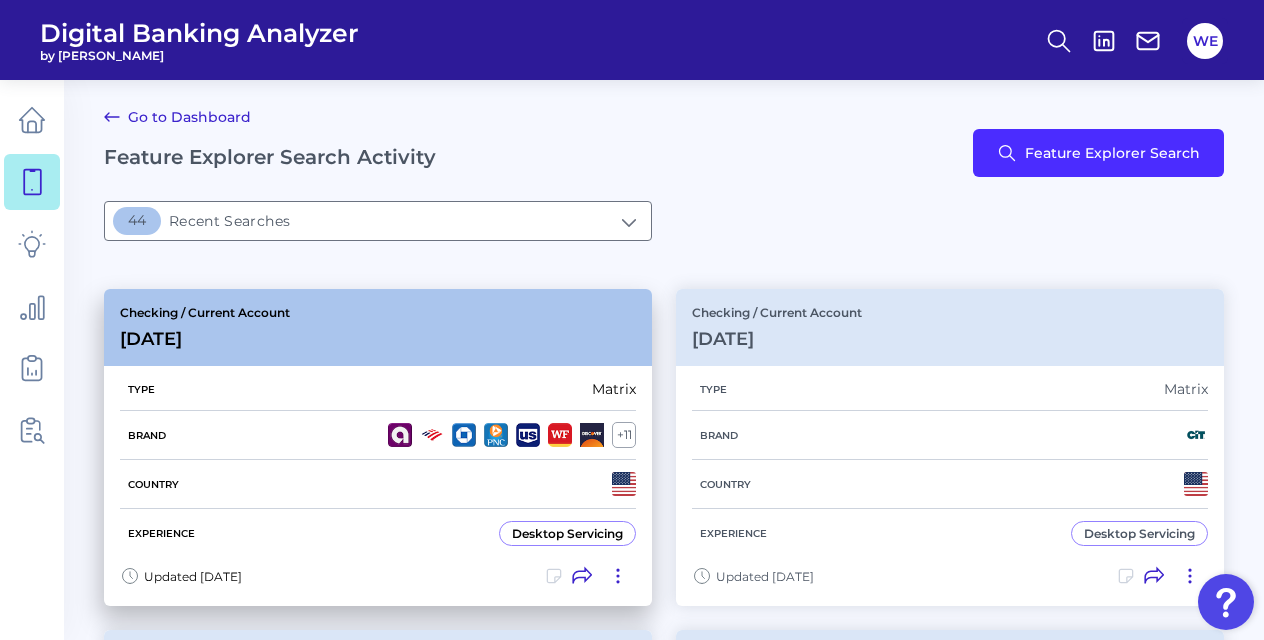 click on "Brand + 11" at bounding box center [378, 435] 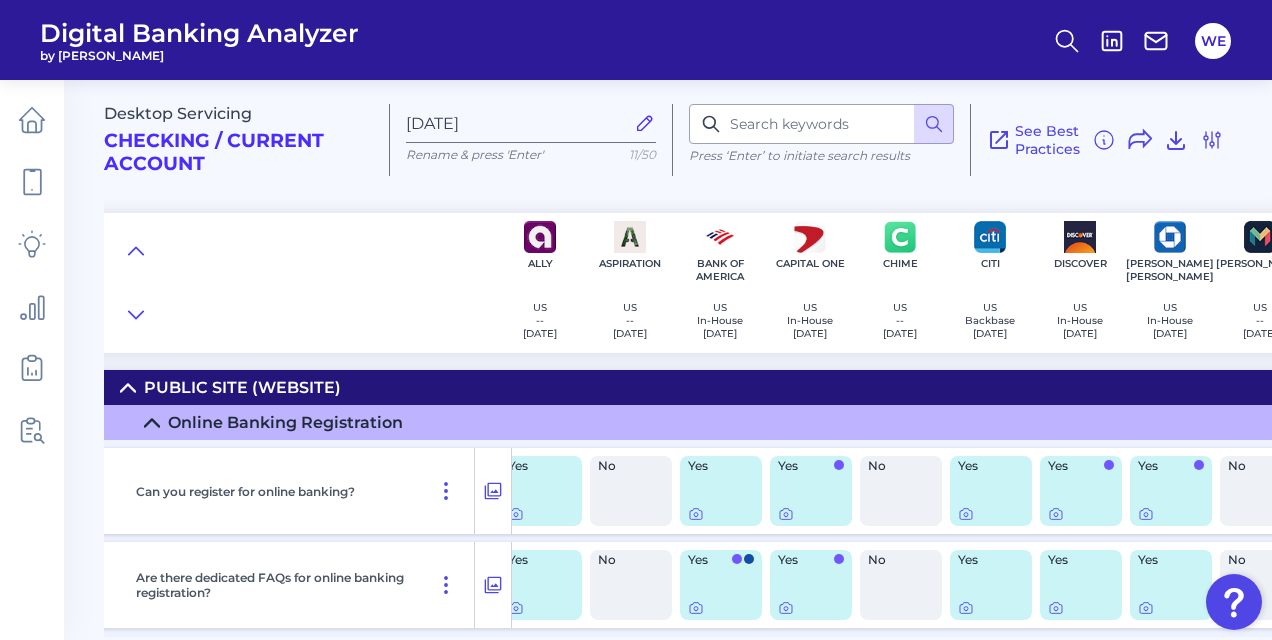 scroll, scrollTop: 0, scrollLeft: 0, axis: both 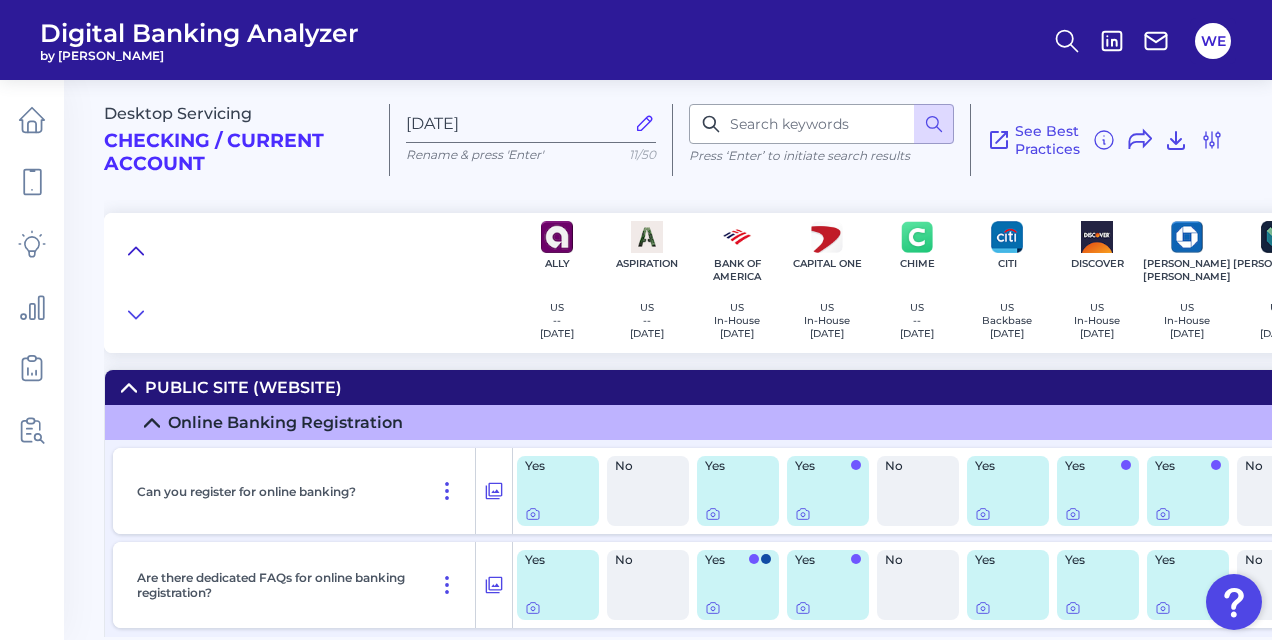 click 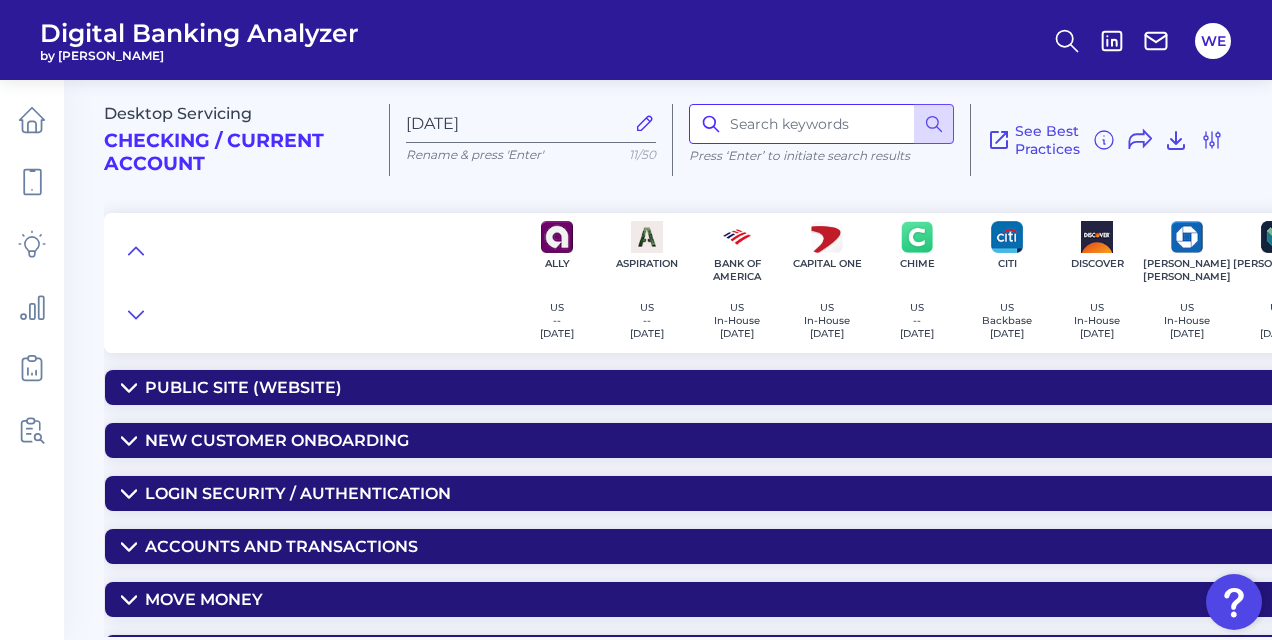 click at bounding box center (821, 124) 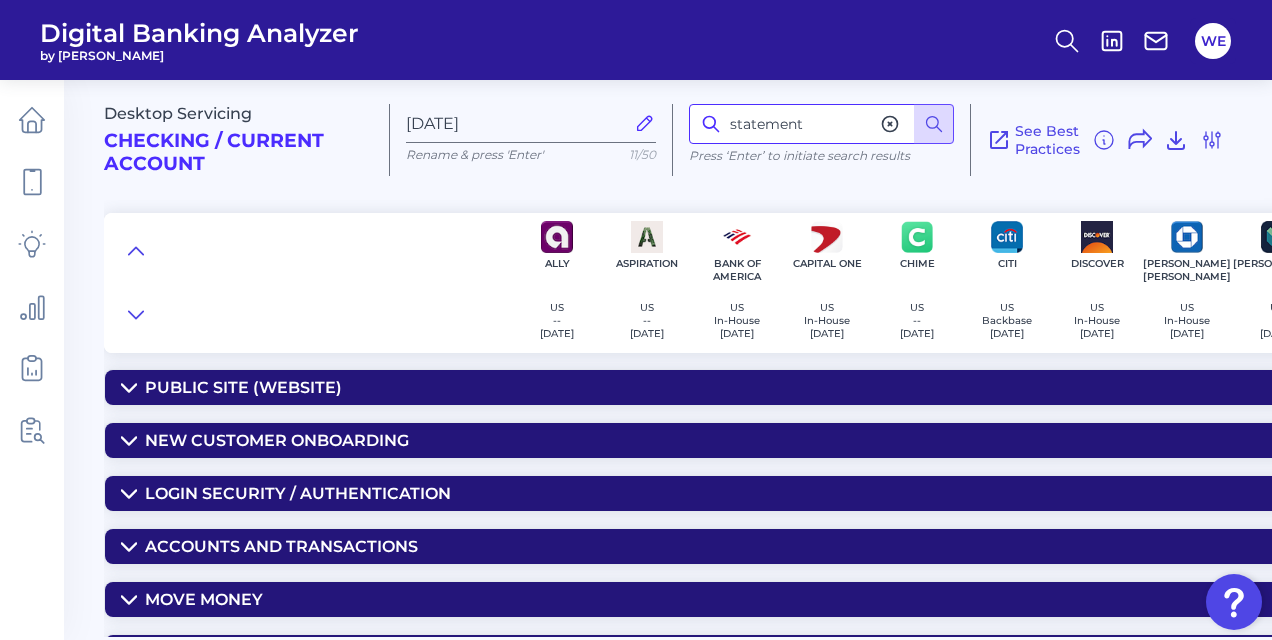 type on "statement" 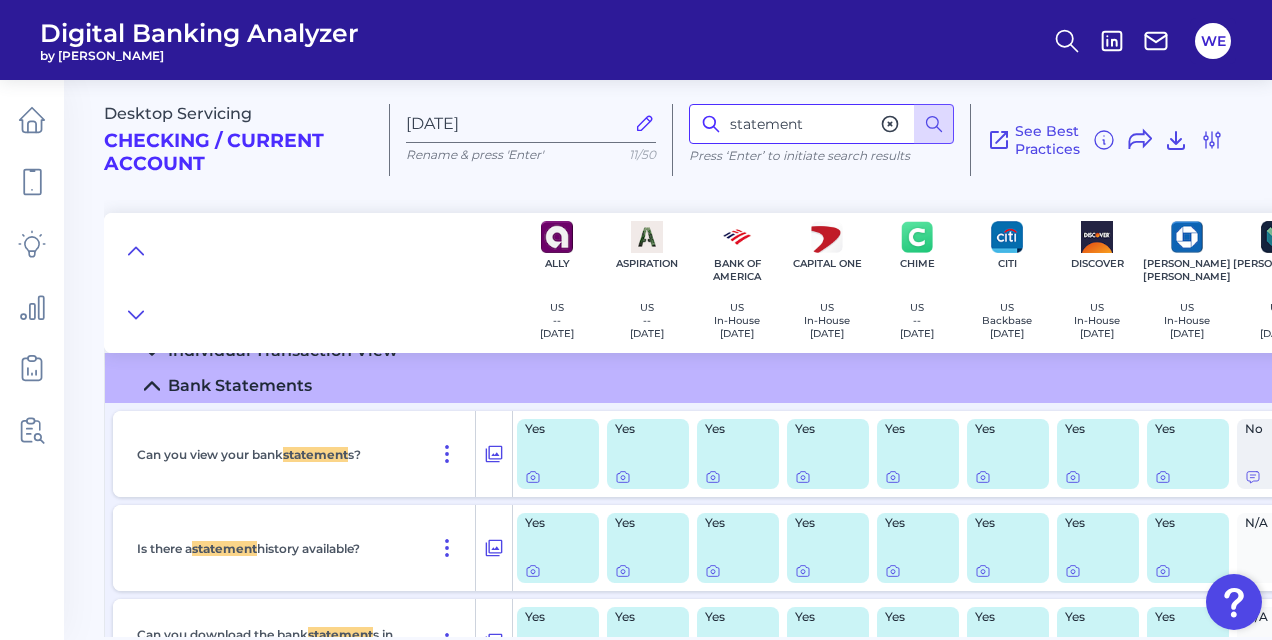 scroll, scrollTop: 1273, scrollLeft: 0, axis: vertical 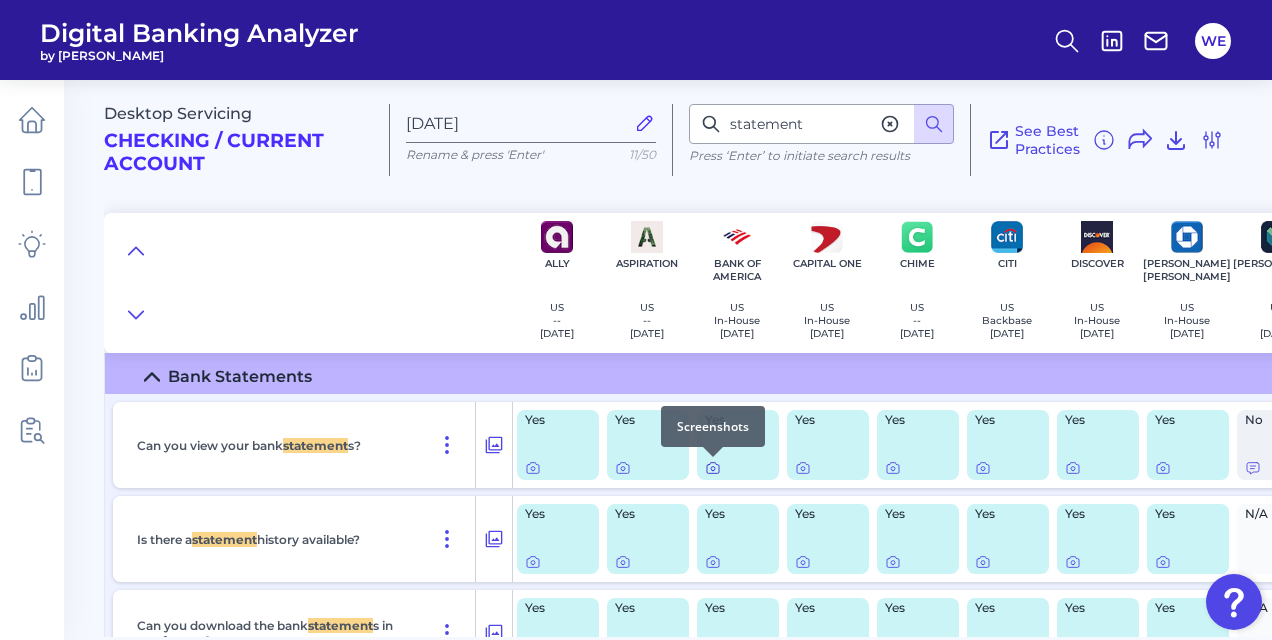 click 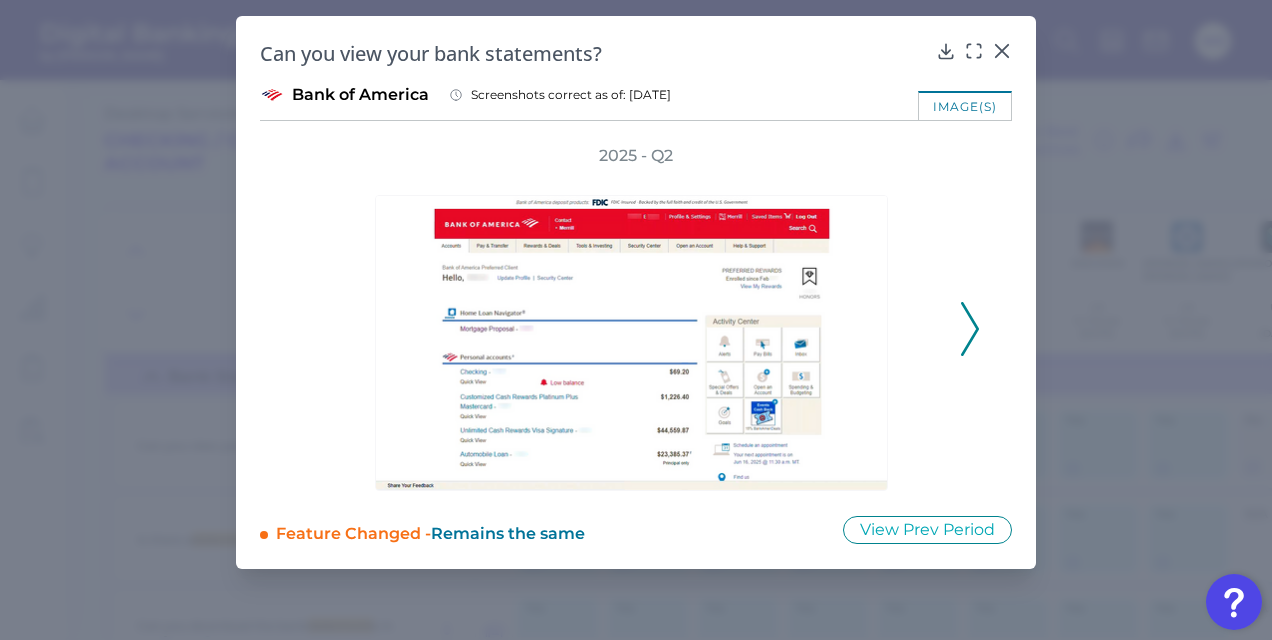 click on "2025 - Q2" at bounding box center [636, 318] 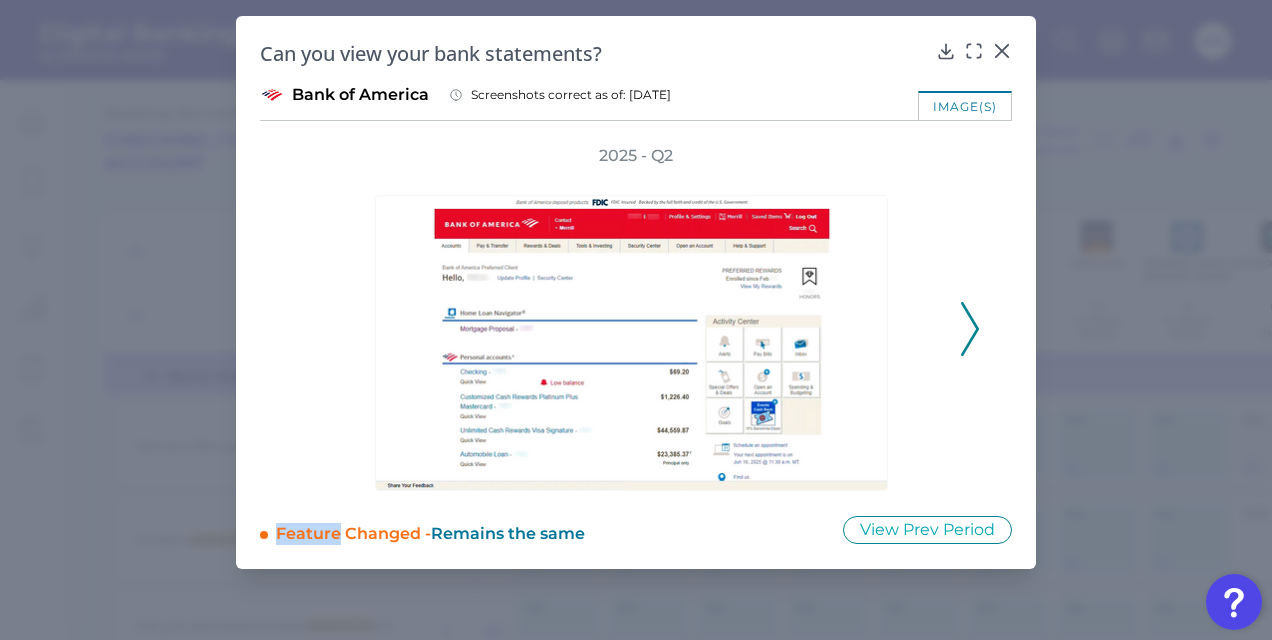 click on "2025 - Q2" at bounding box center (636, 318) 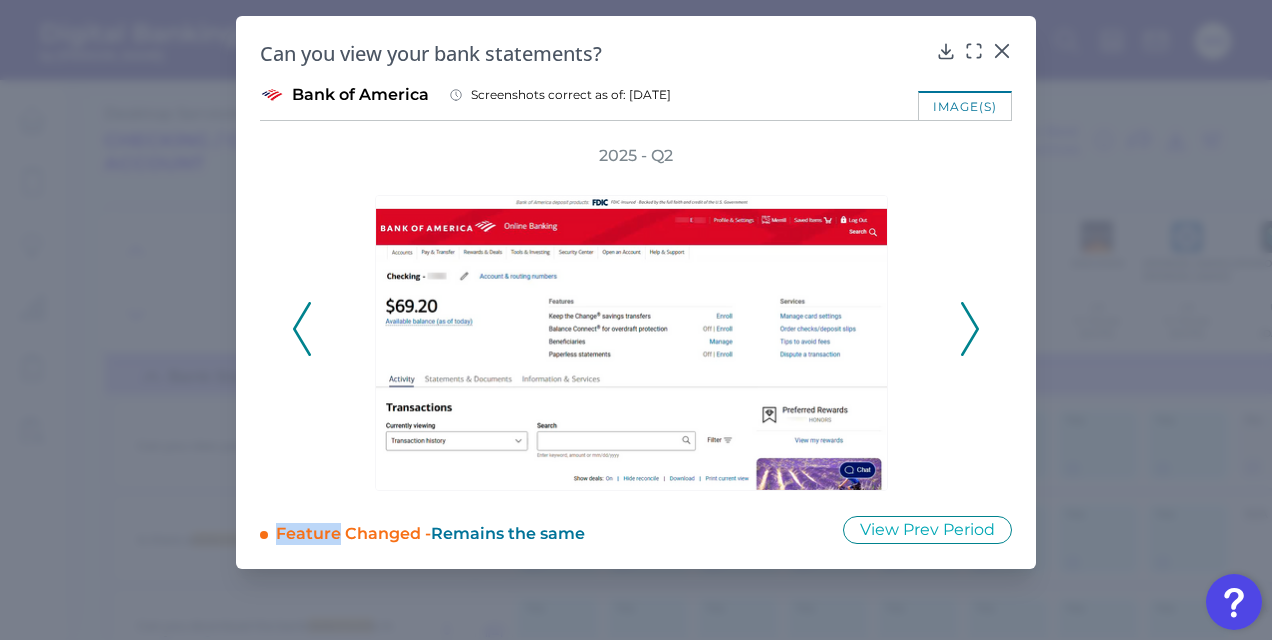 click 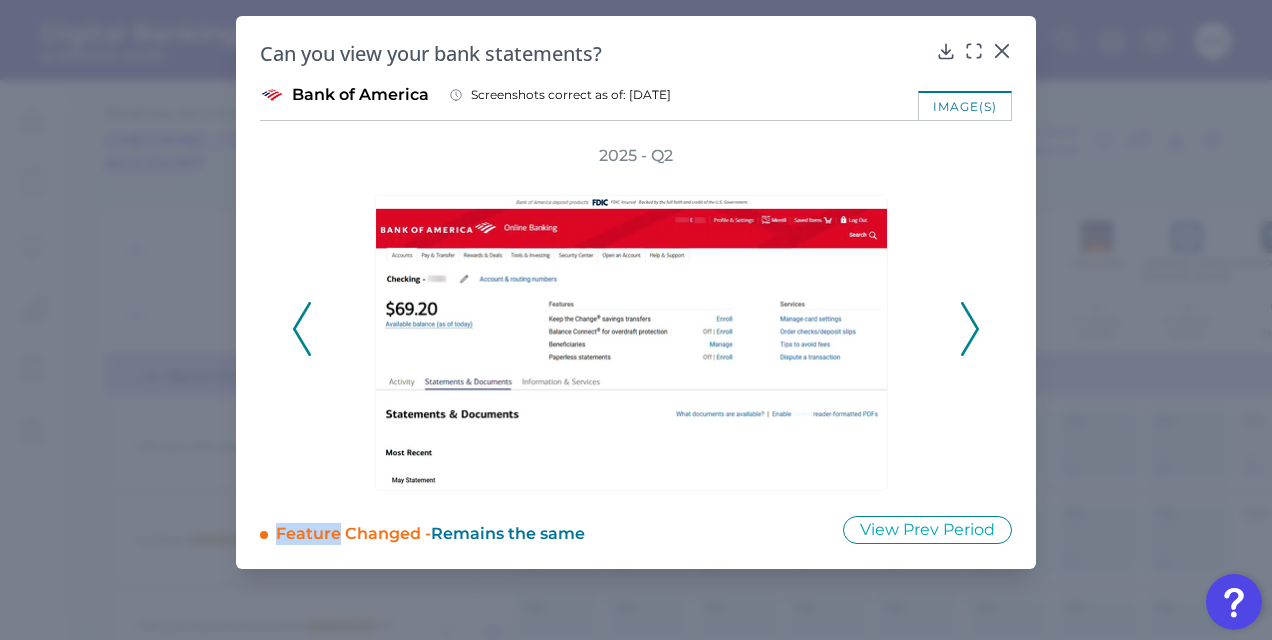 click 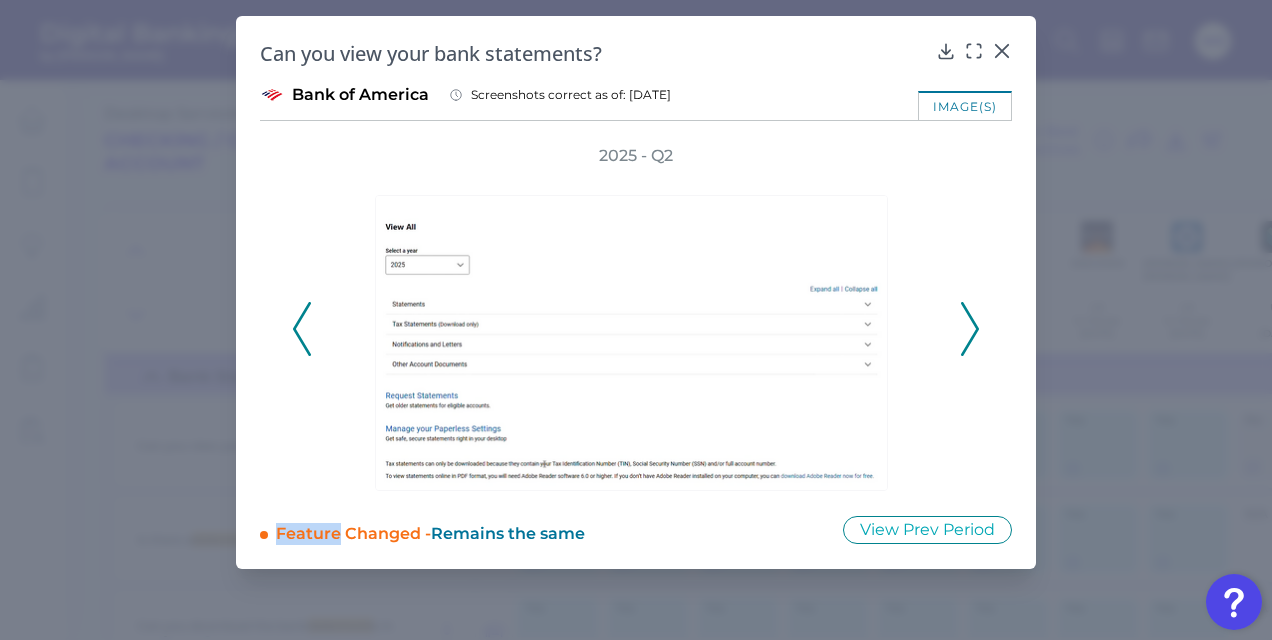 click 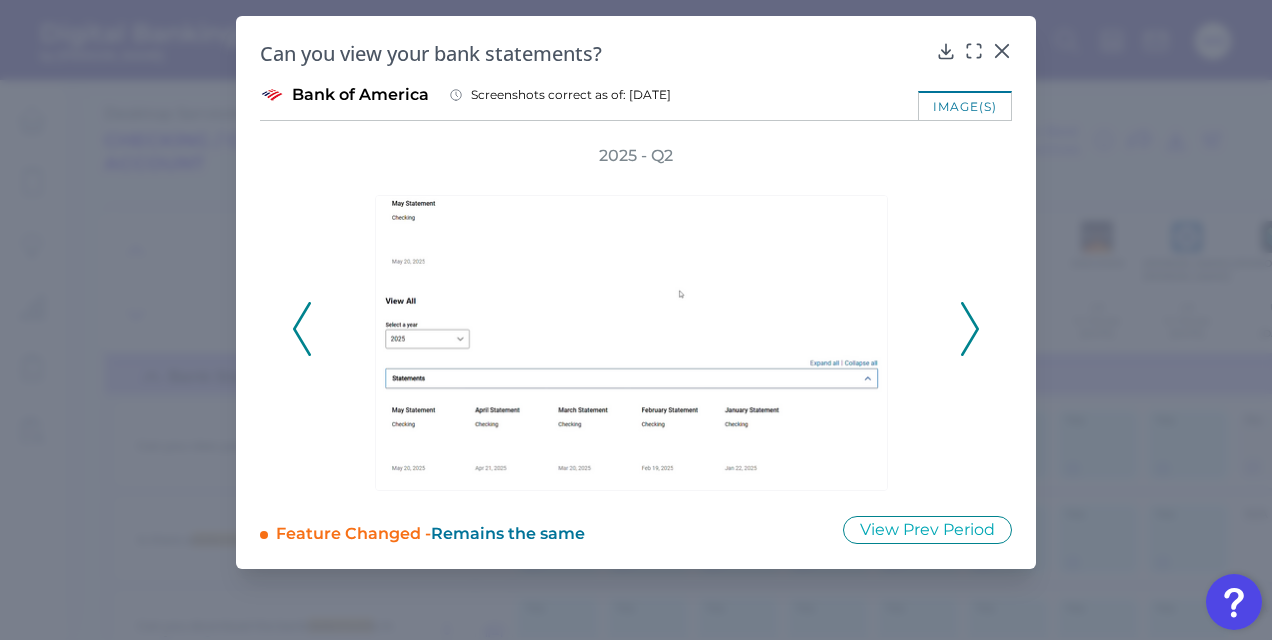 click on "2025 - Q2" at bounding box center [636, 318] 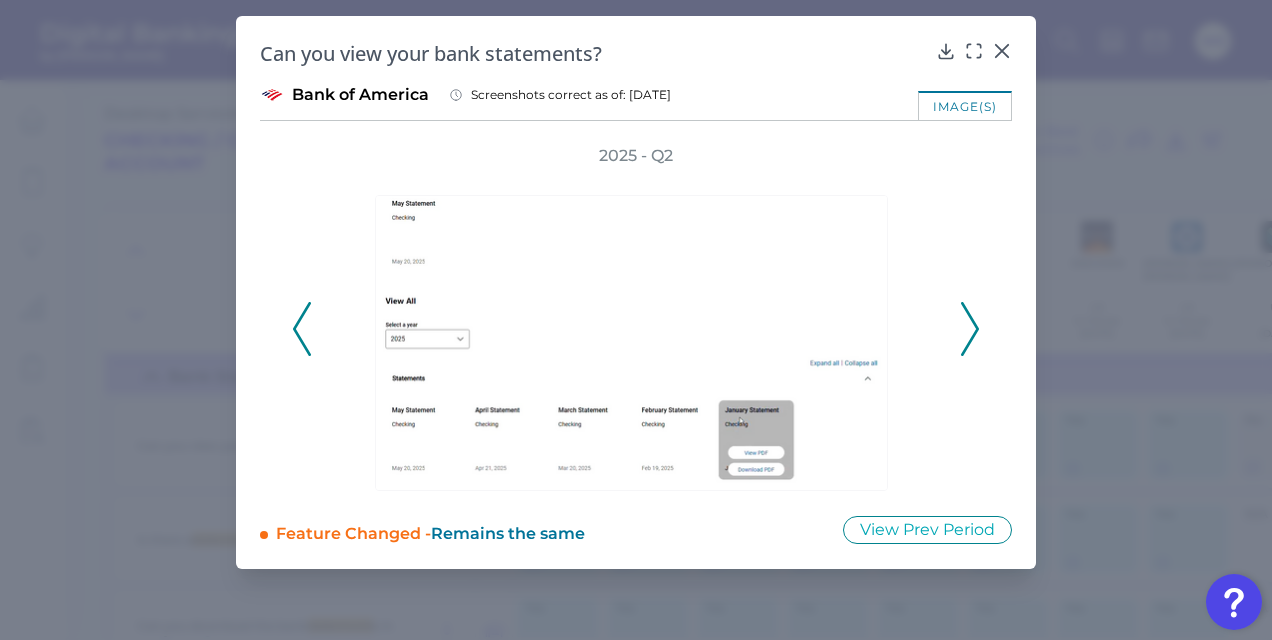 click 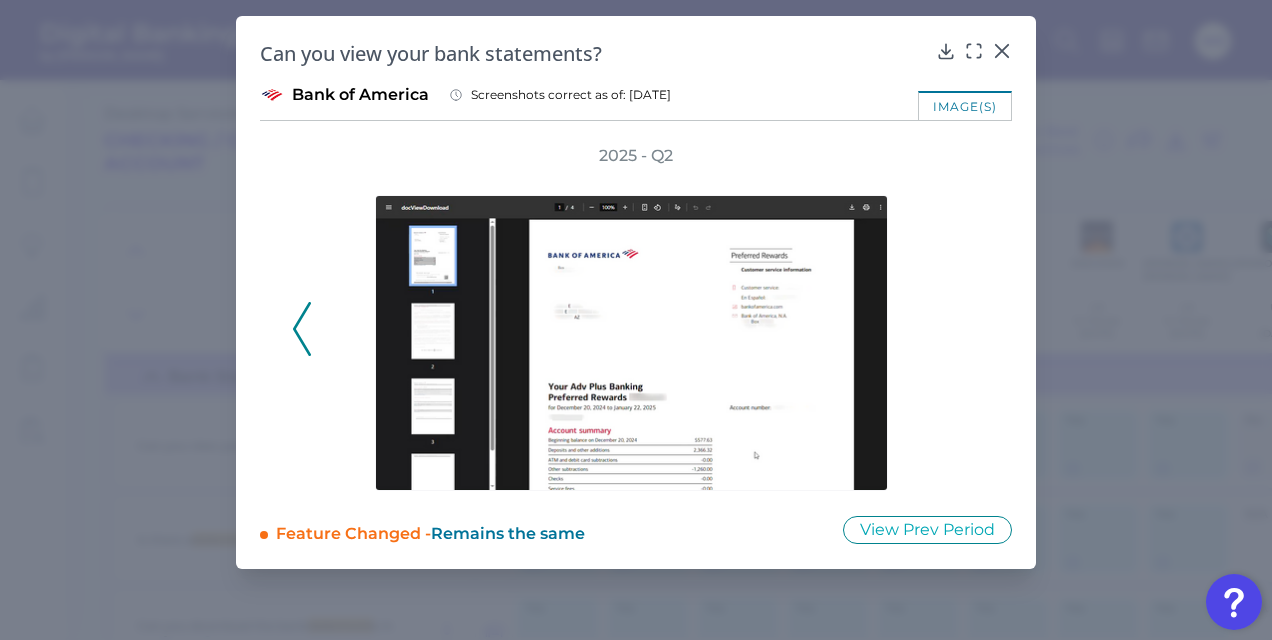 click 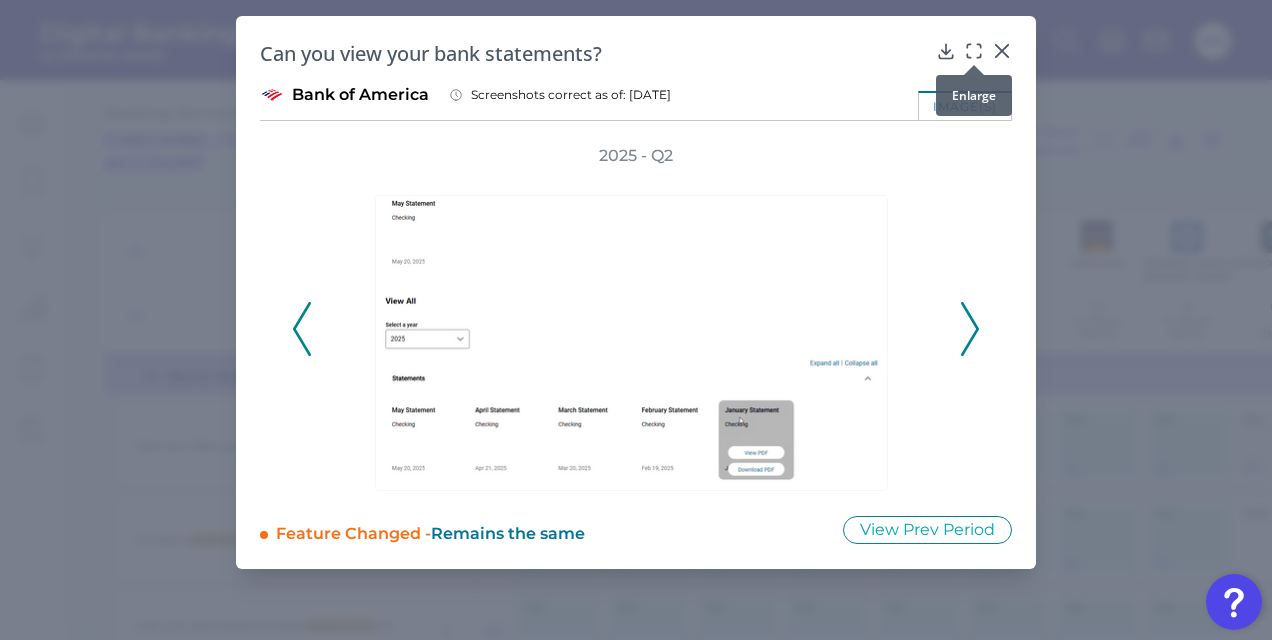 click at bounding box center [974, 65] 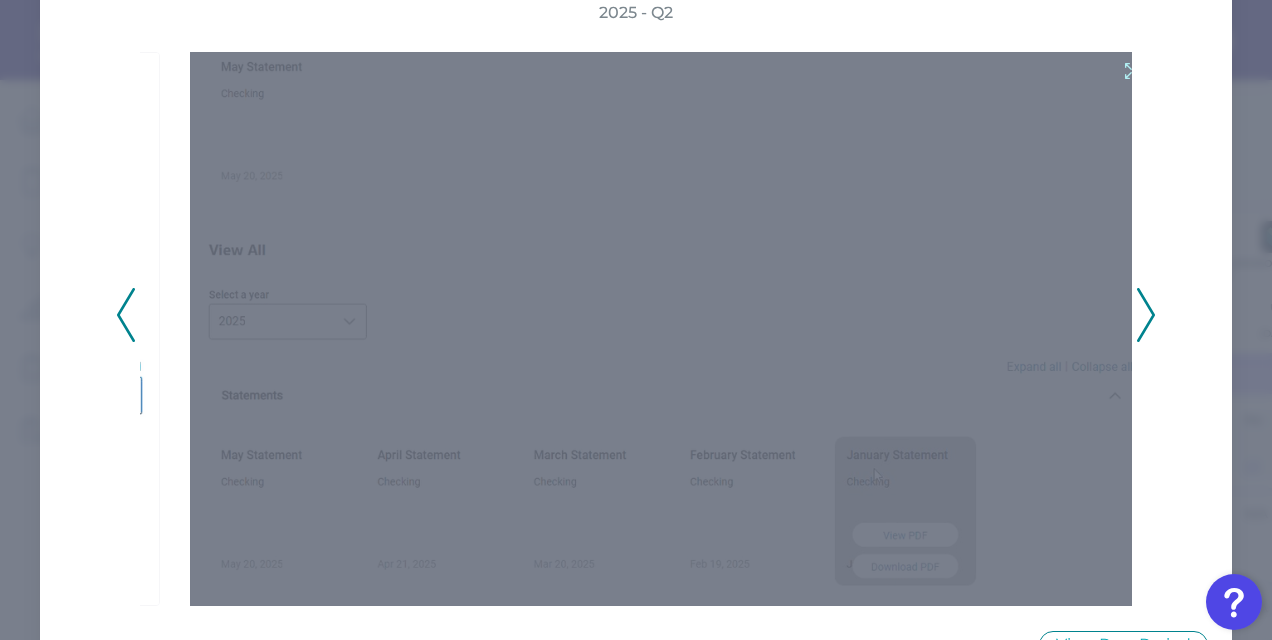 scroll, scrollTop: 142, scrollLeft: 0, axis: vertical 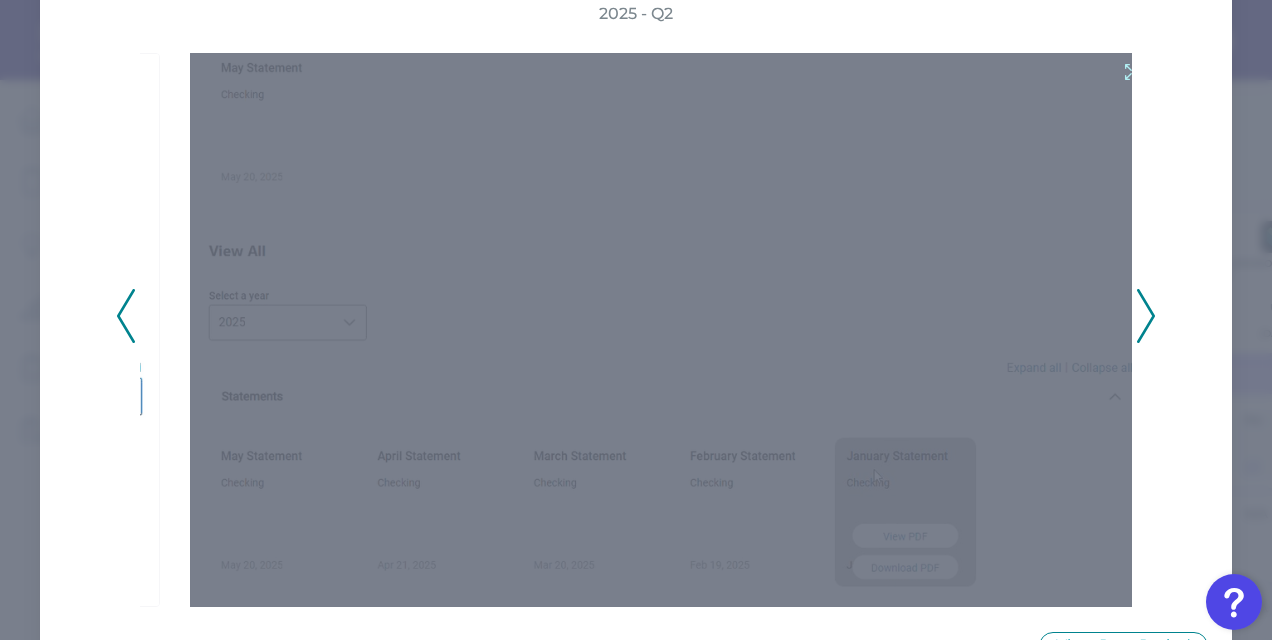 click 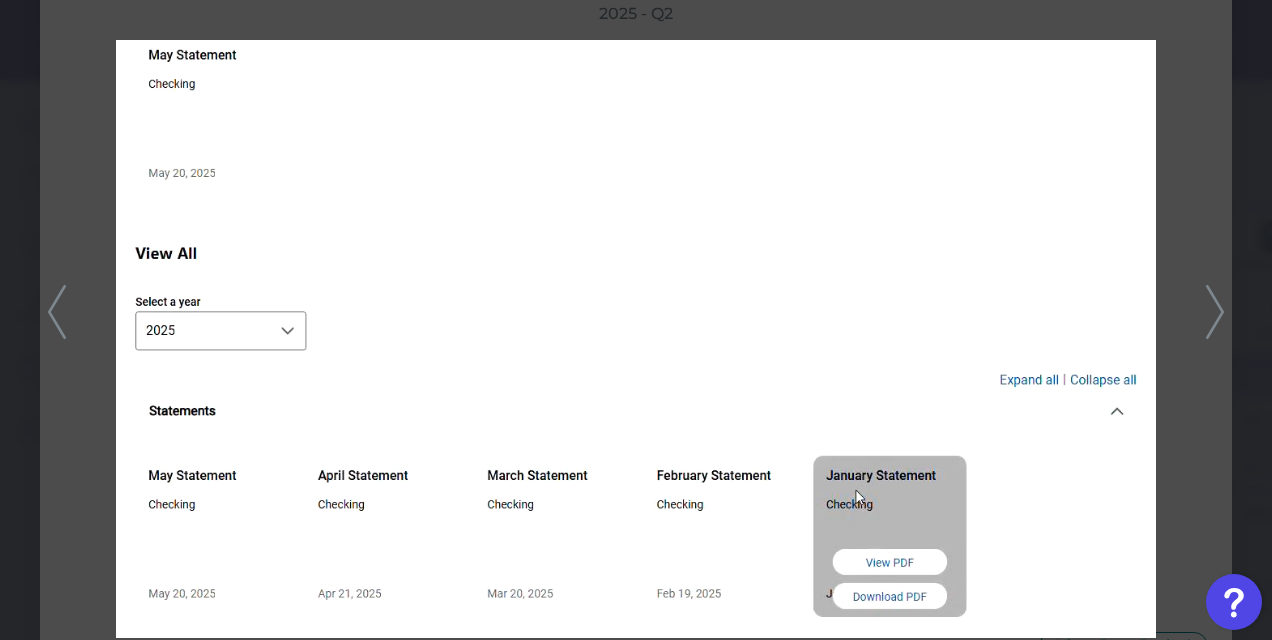 drag, startPoint x: 63, startPoint y: 190, endPoint x: 55, endPoint y: 143, distance: 47.67599 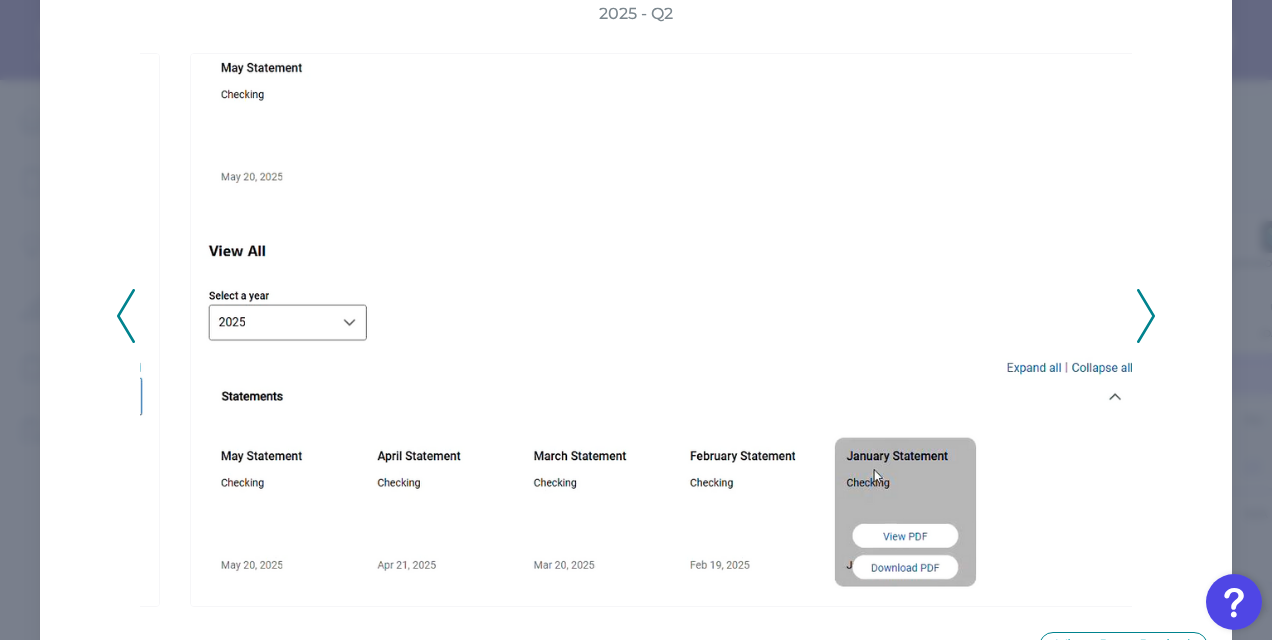 click on "Can you view your bank statements? Bank of America Screenshots correct as of: [DATE] image(s) 2025 - Q2 Feature Changed -  Remains the same View Prev Period" at bounding box center (636, 279) 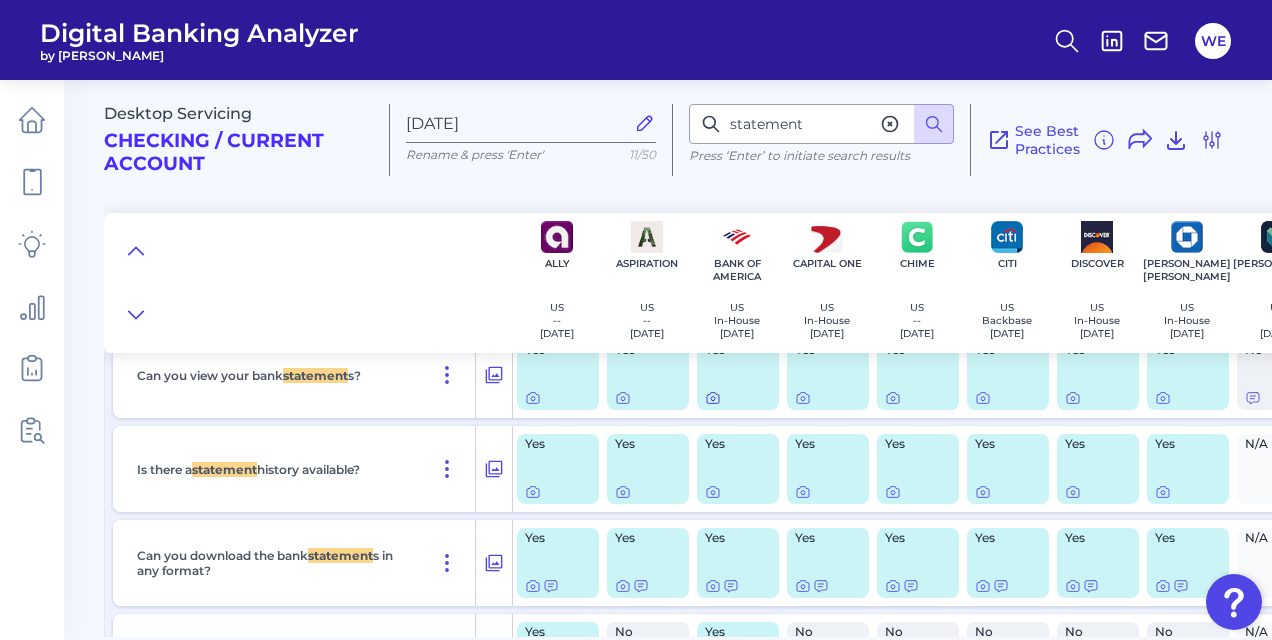 scroll, scrollTop: 1363, scrollLeft: 0, axis: vertical 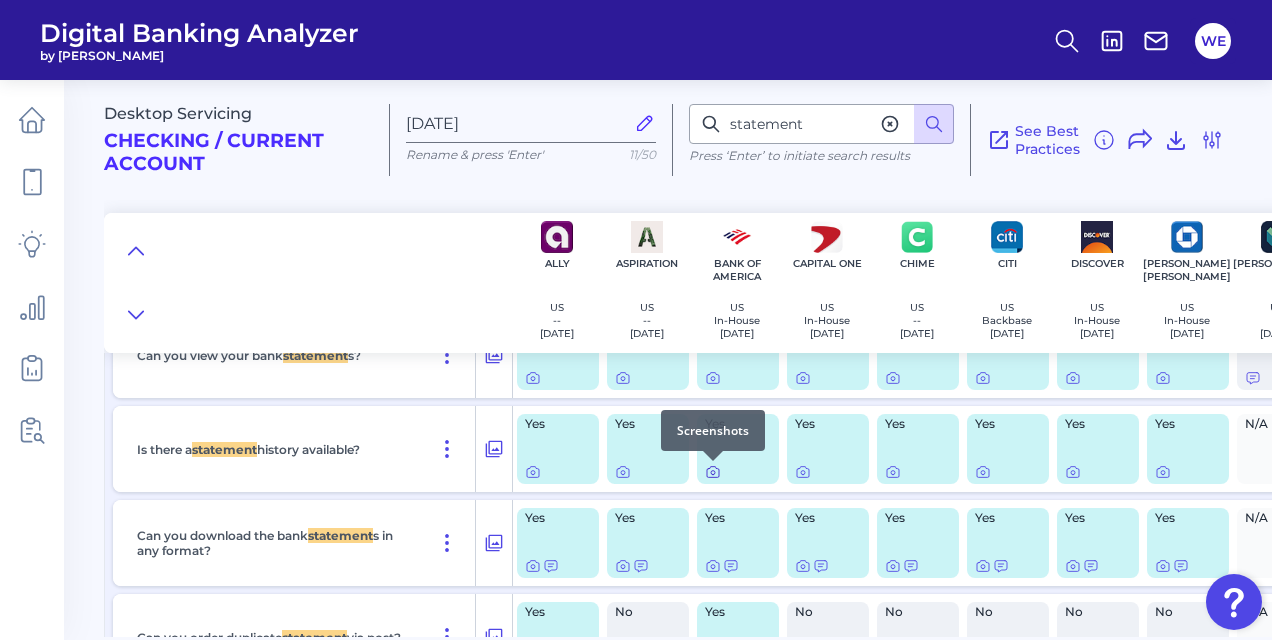click 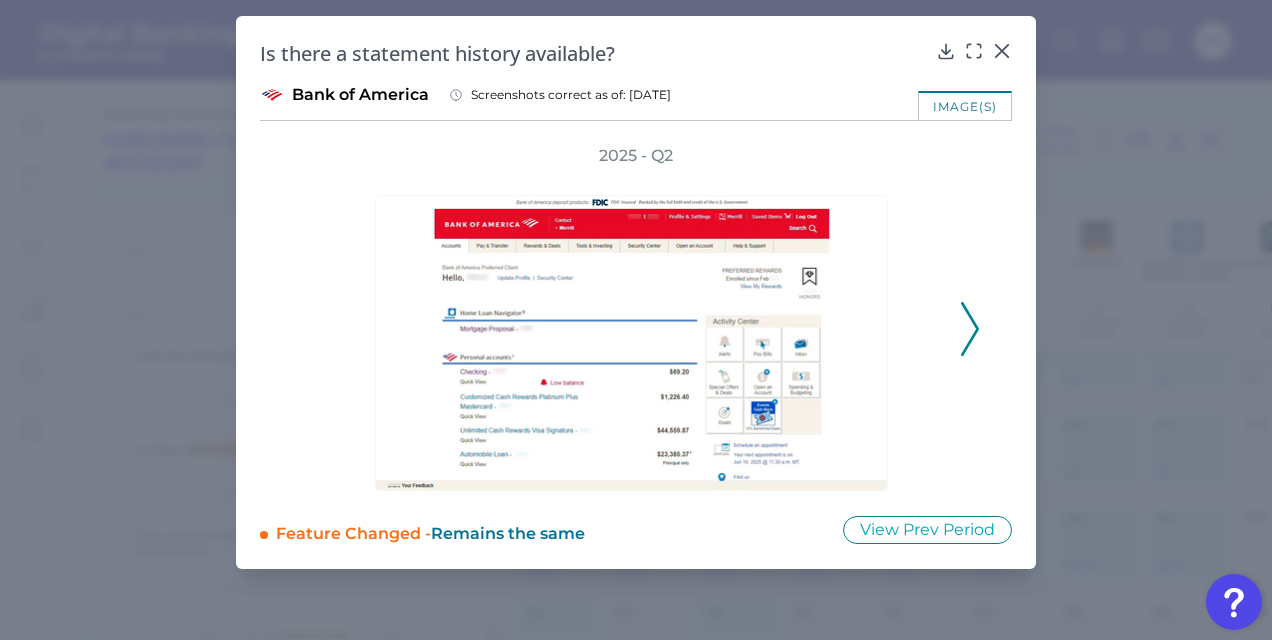 click 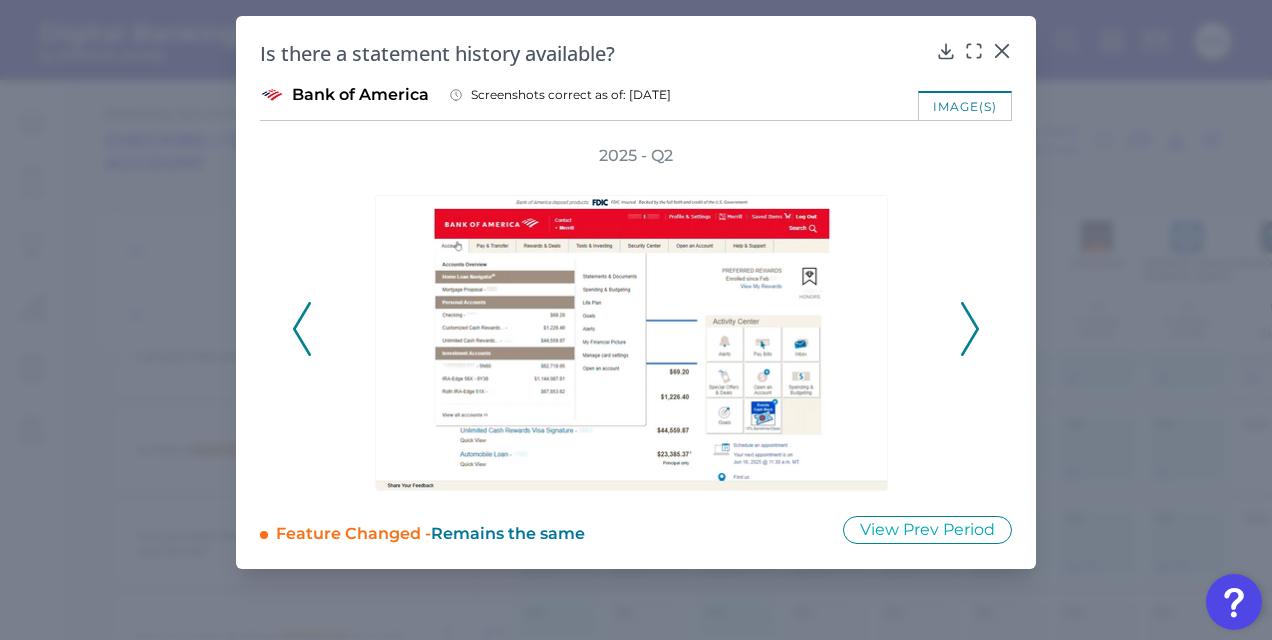 click 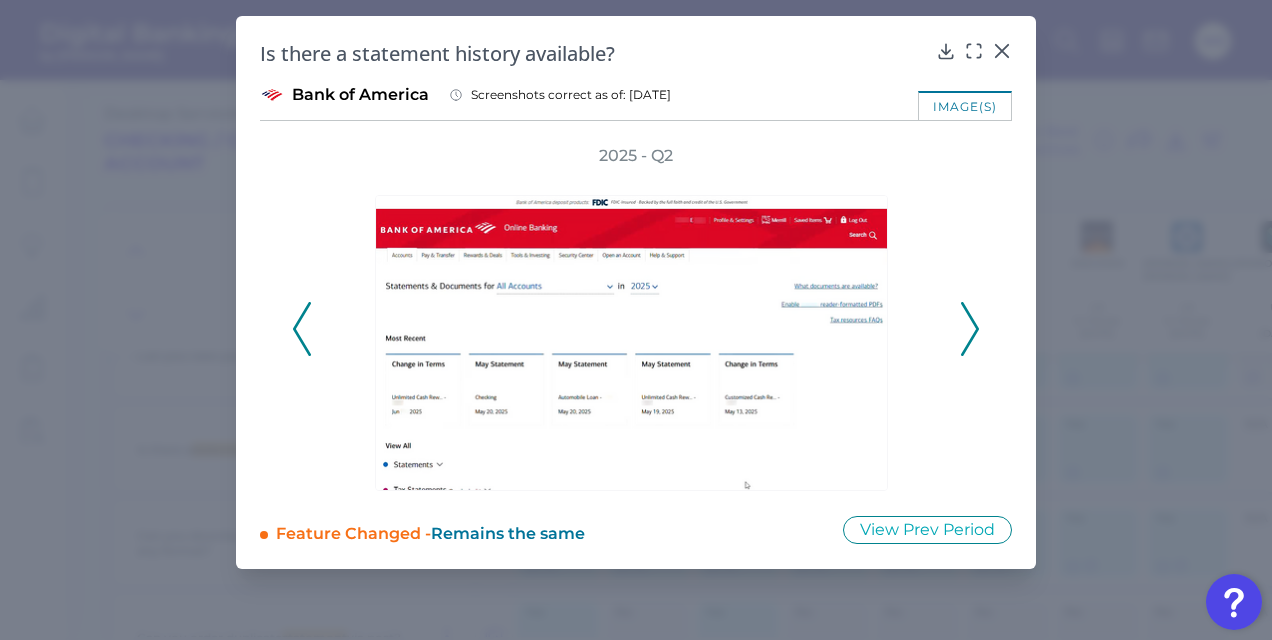 click 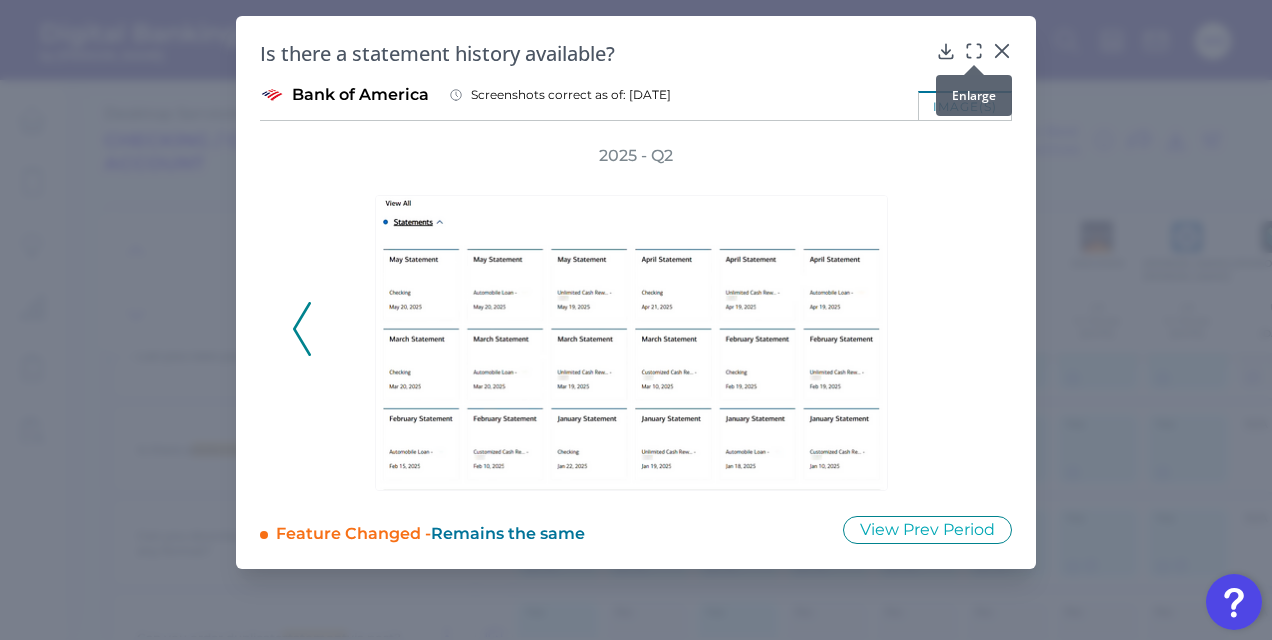 click 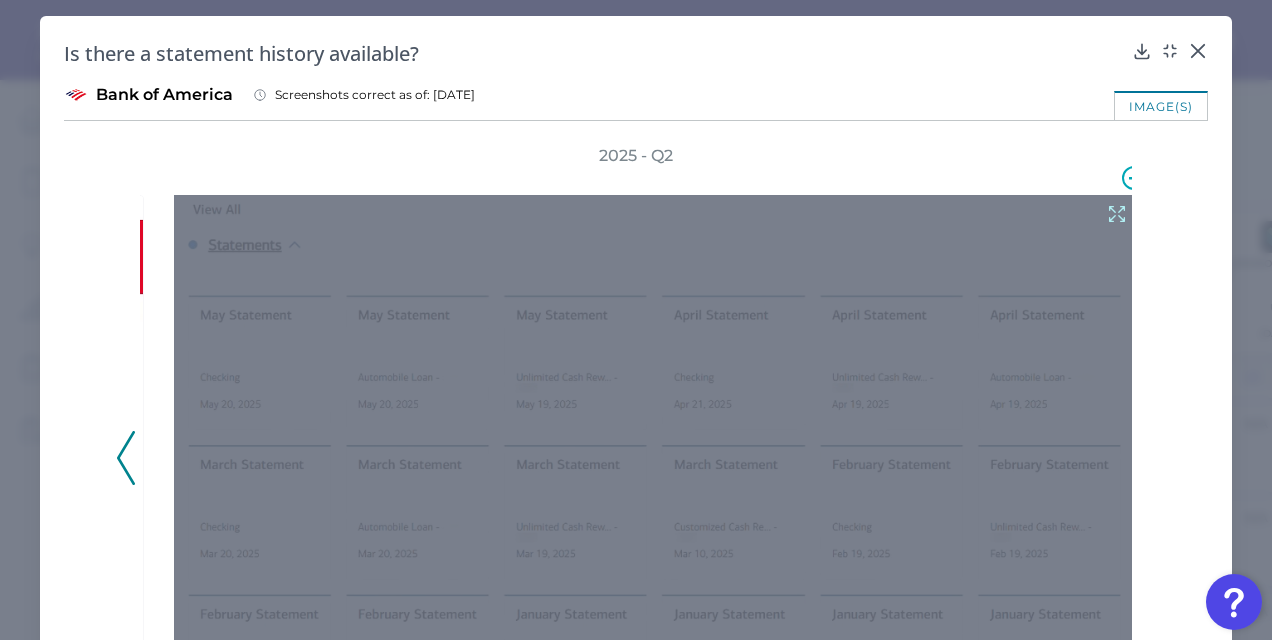 click 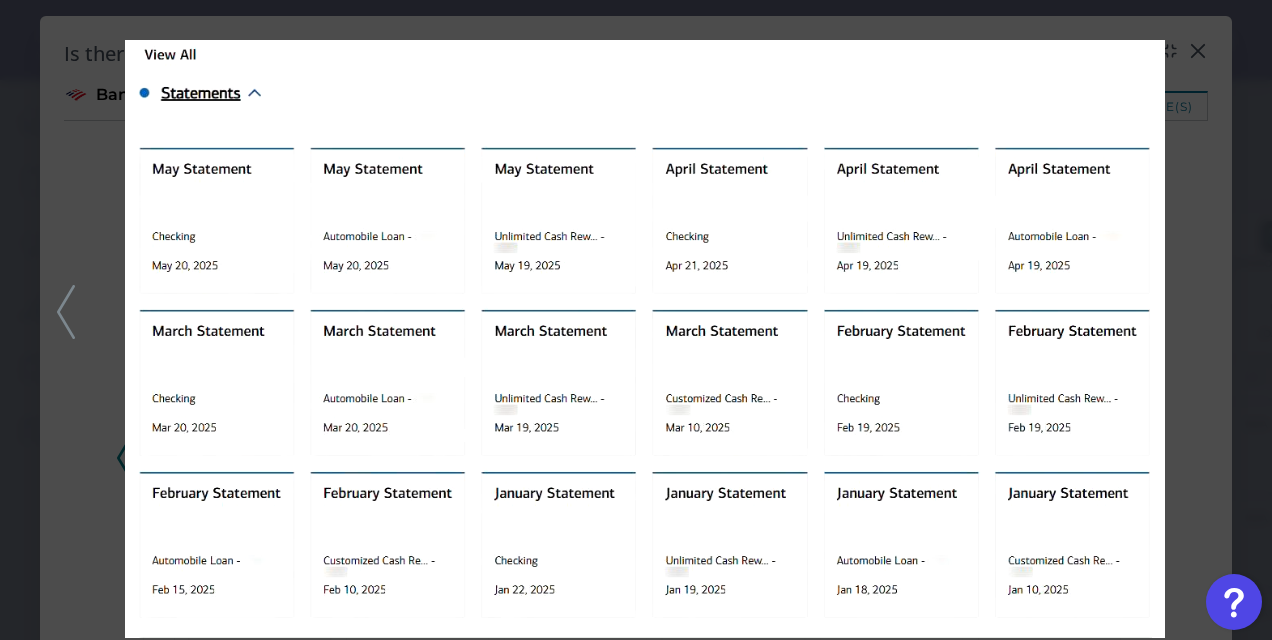 click at bounding box center (636, 320) 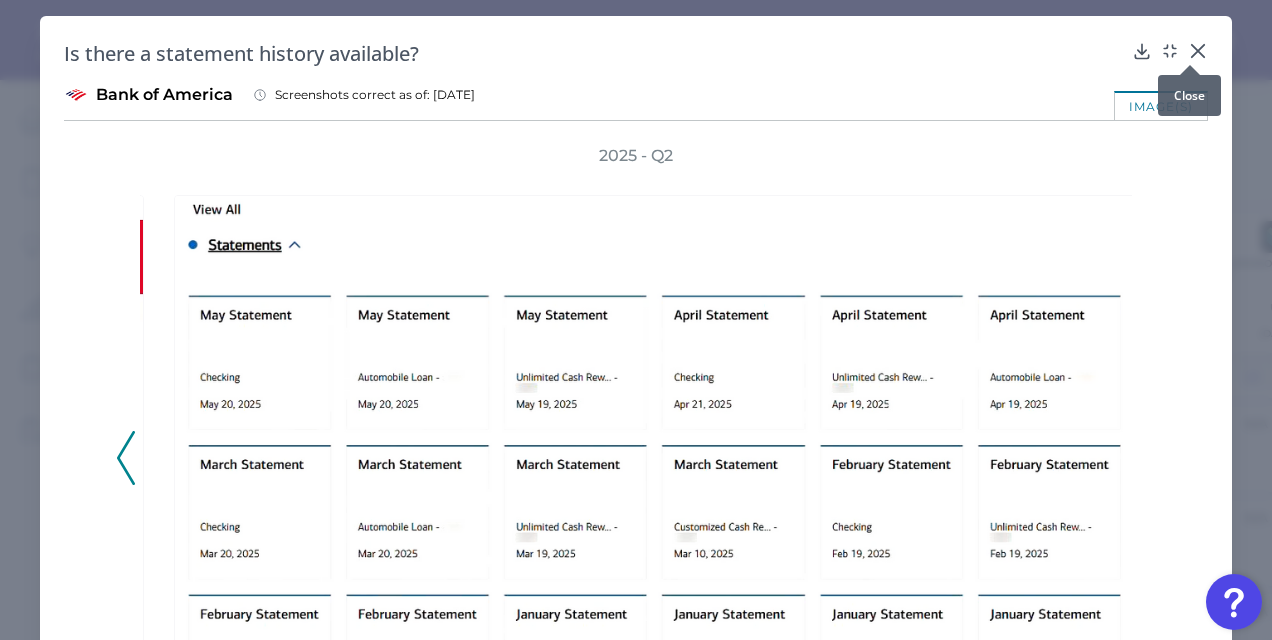 click at bounding box center [1190, 65] 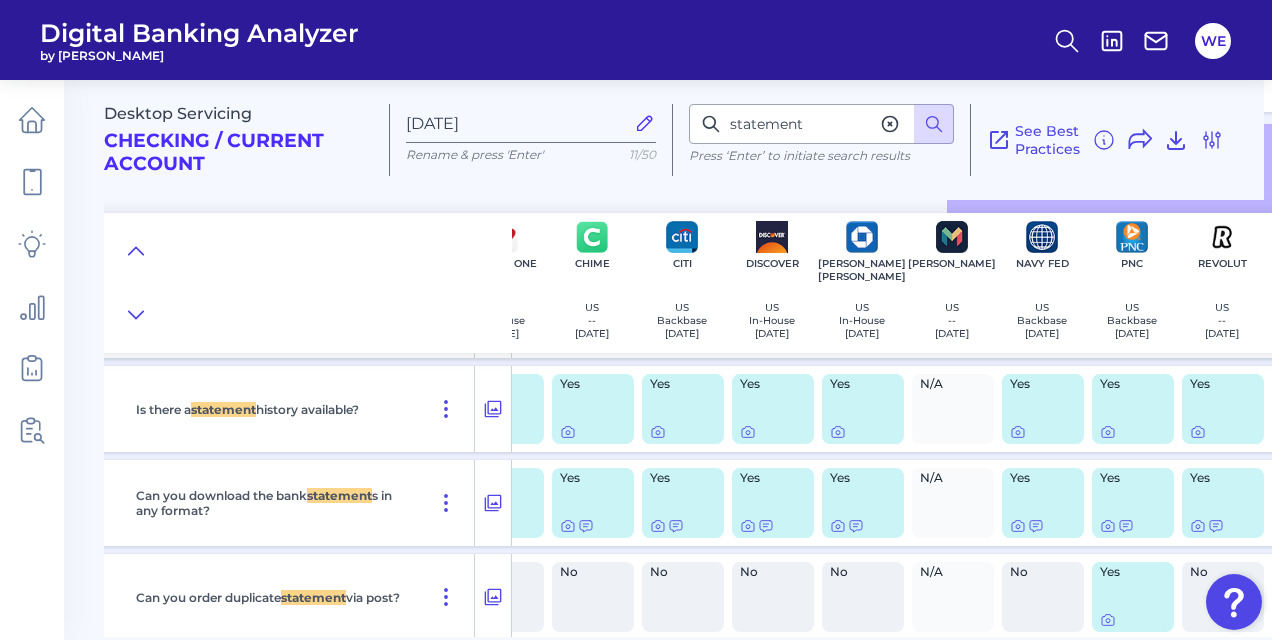 scroll, scrollTop: 1403, scrollLeft: 0, axis: vertical 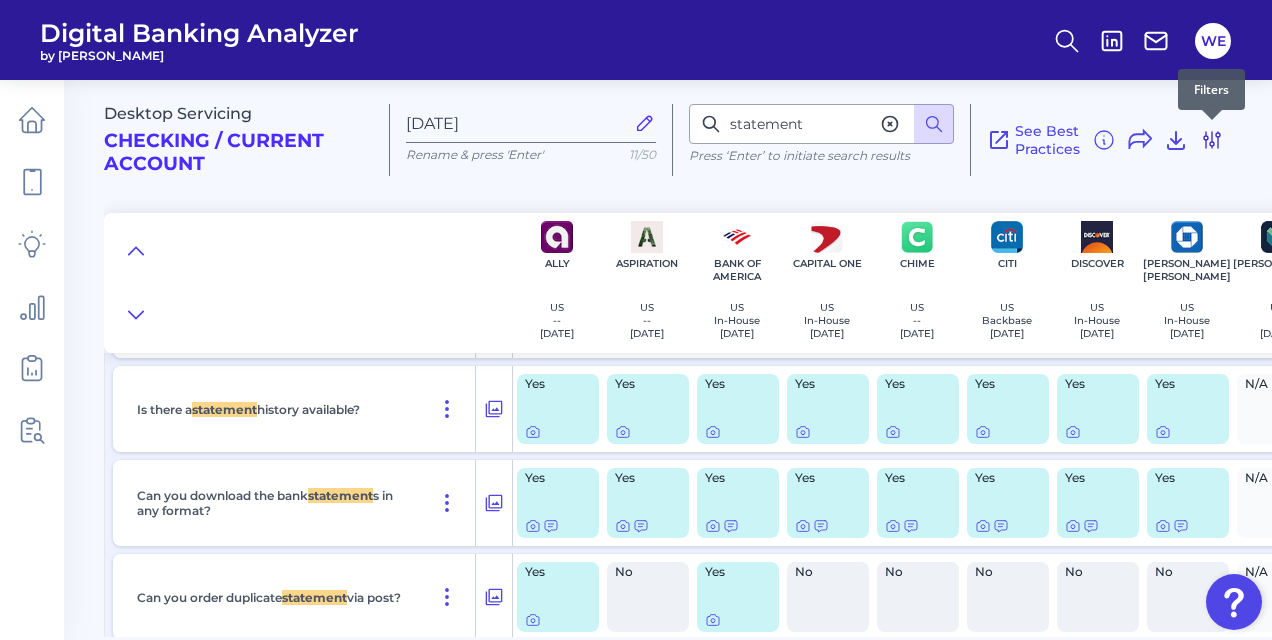 click 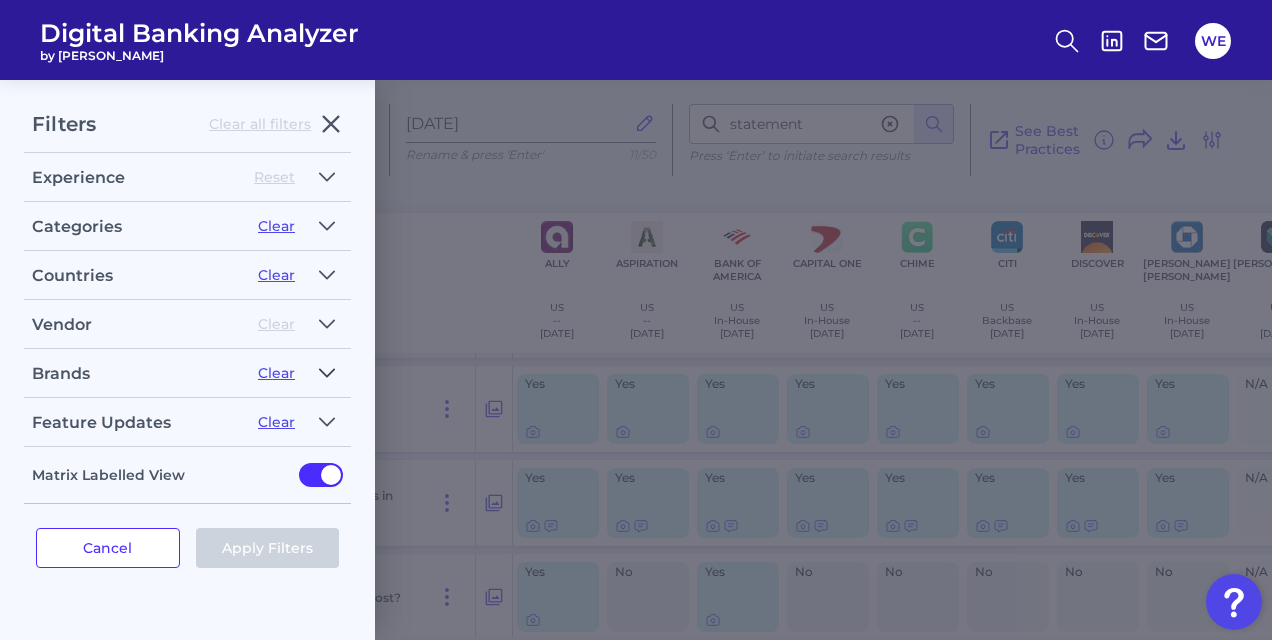 click 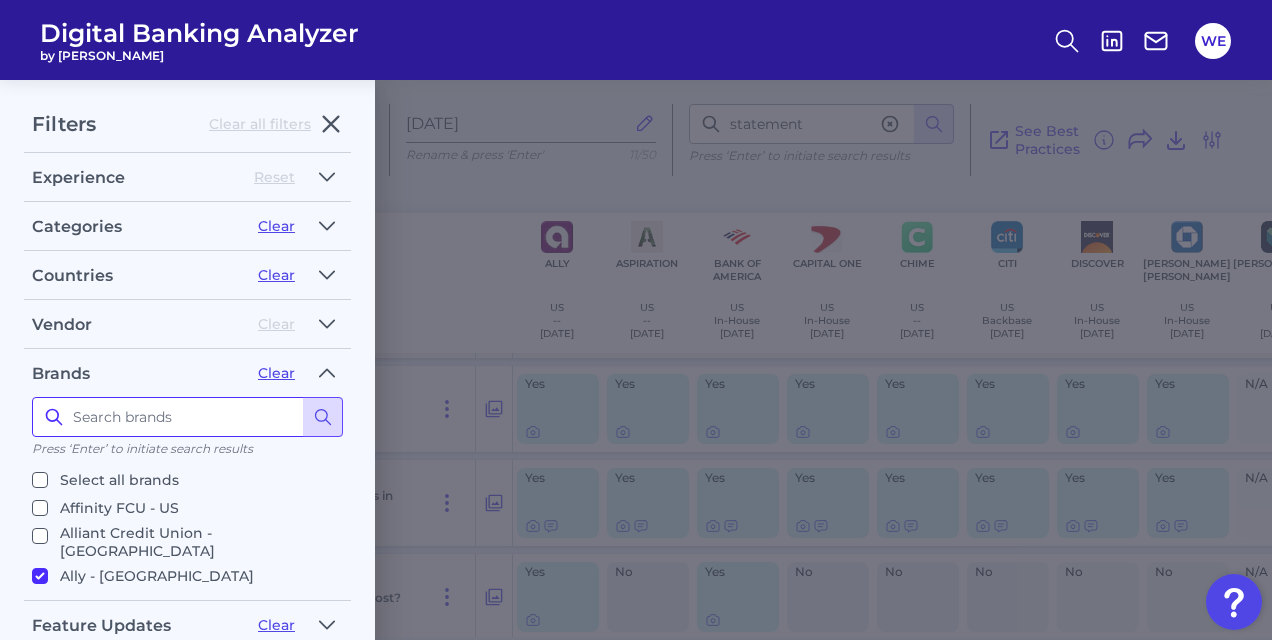 click at bounding box center (187, 417) 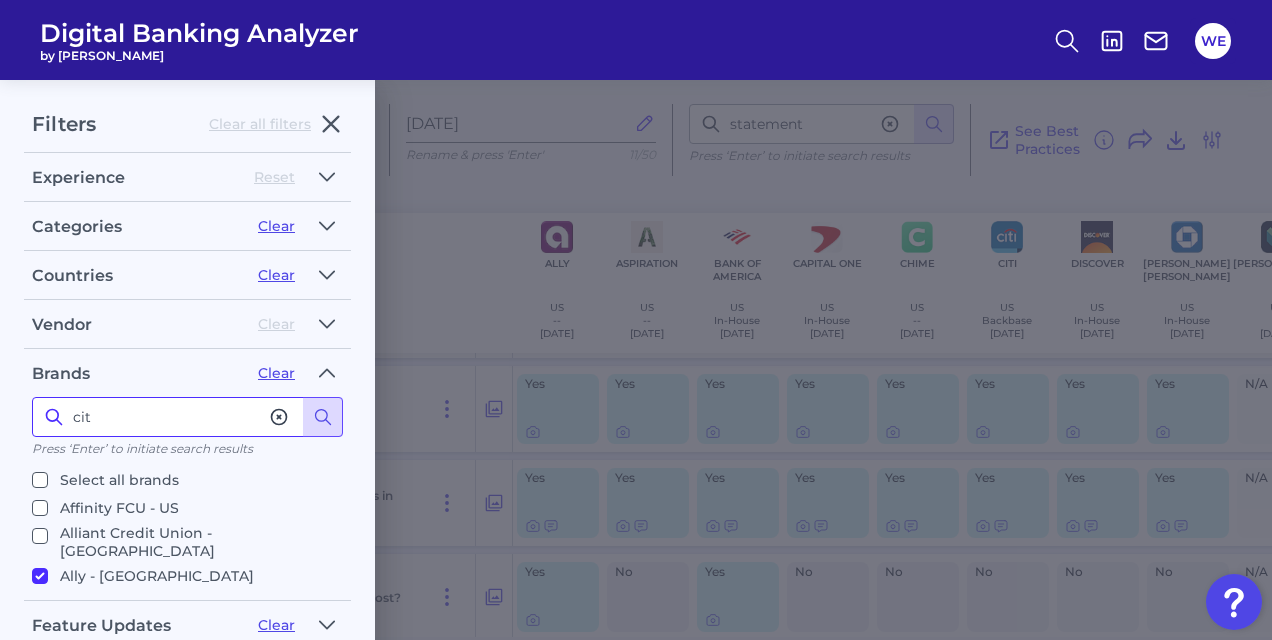 type on "cit" 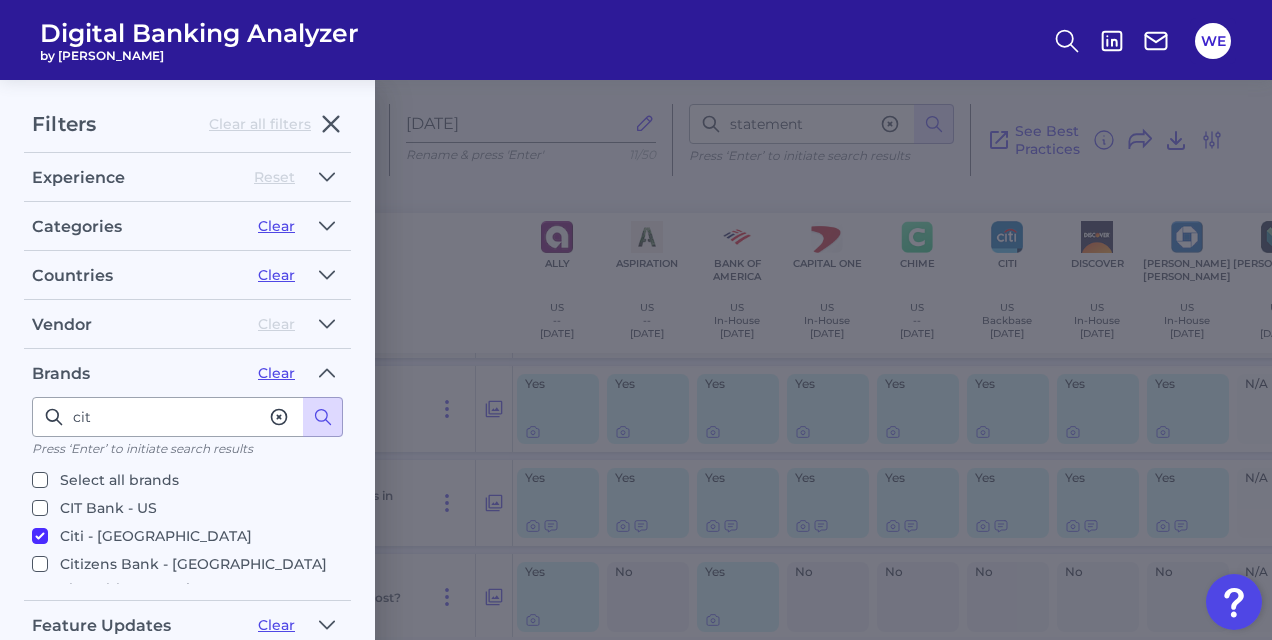 click on "CIT Bank - US" at bounding box center [108, 508] 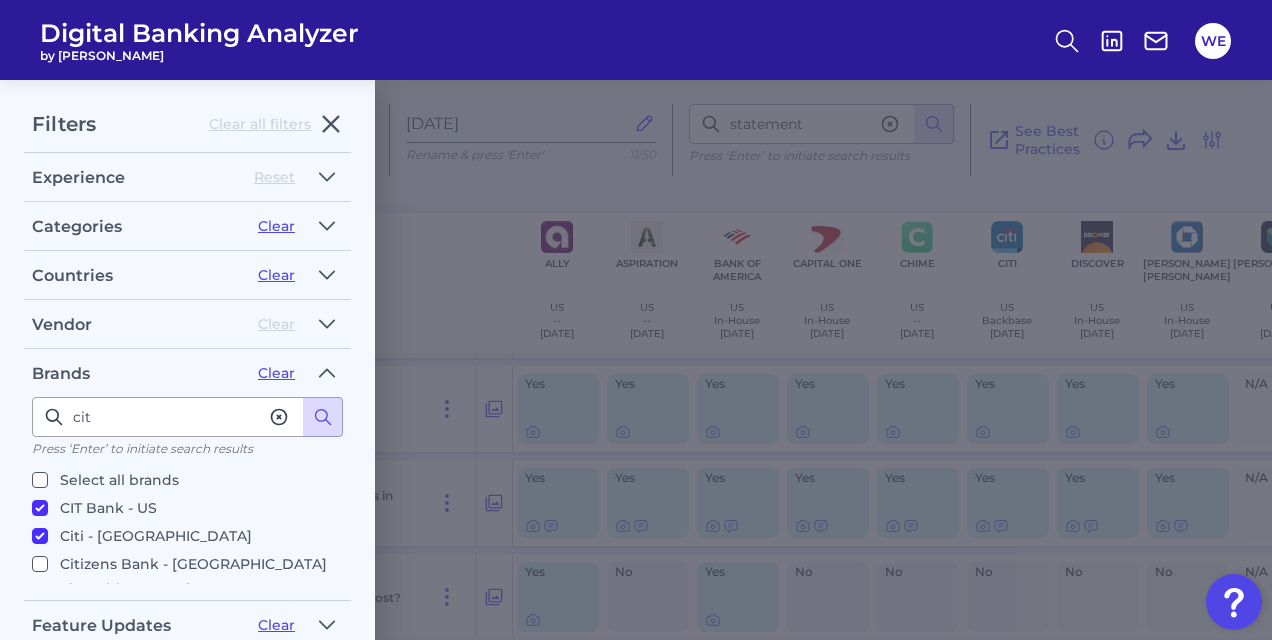 checkbox on "true" 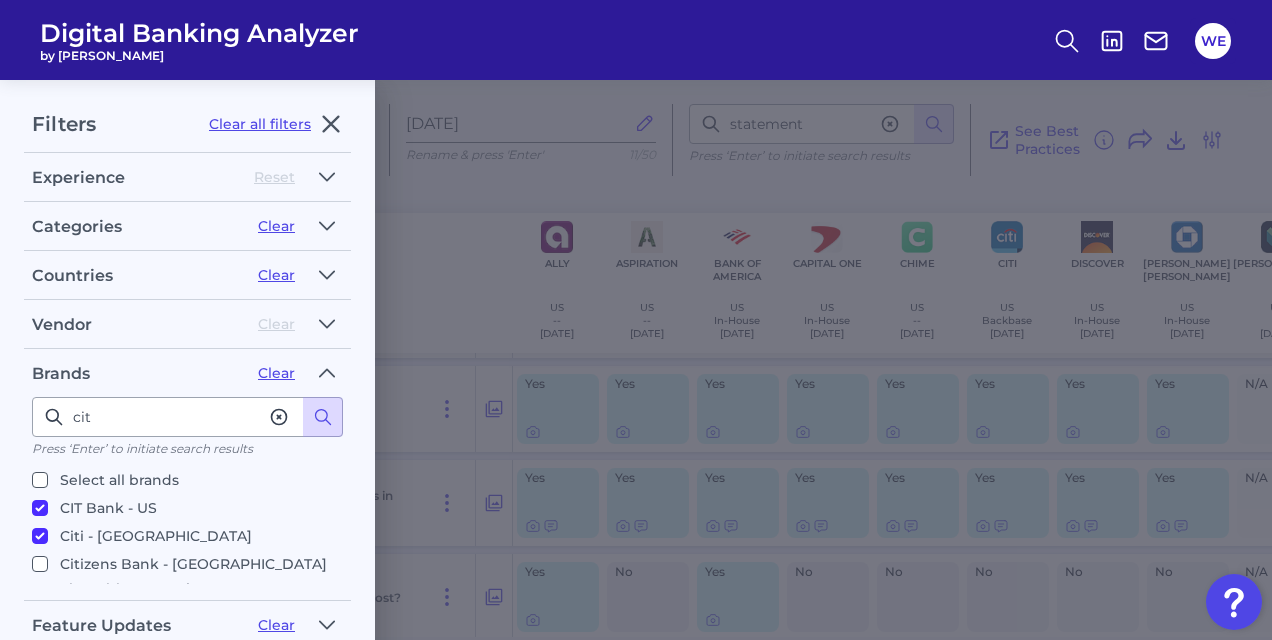 scroll, scrollTop: 20, scrollLeft: 0, axis: vertical 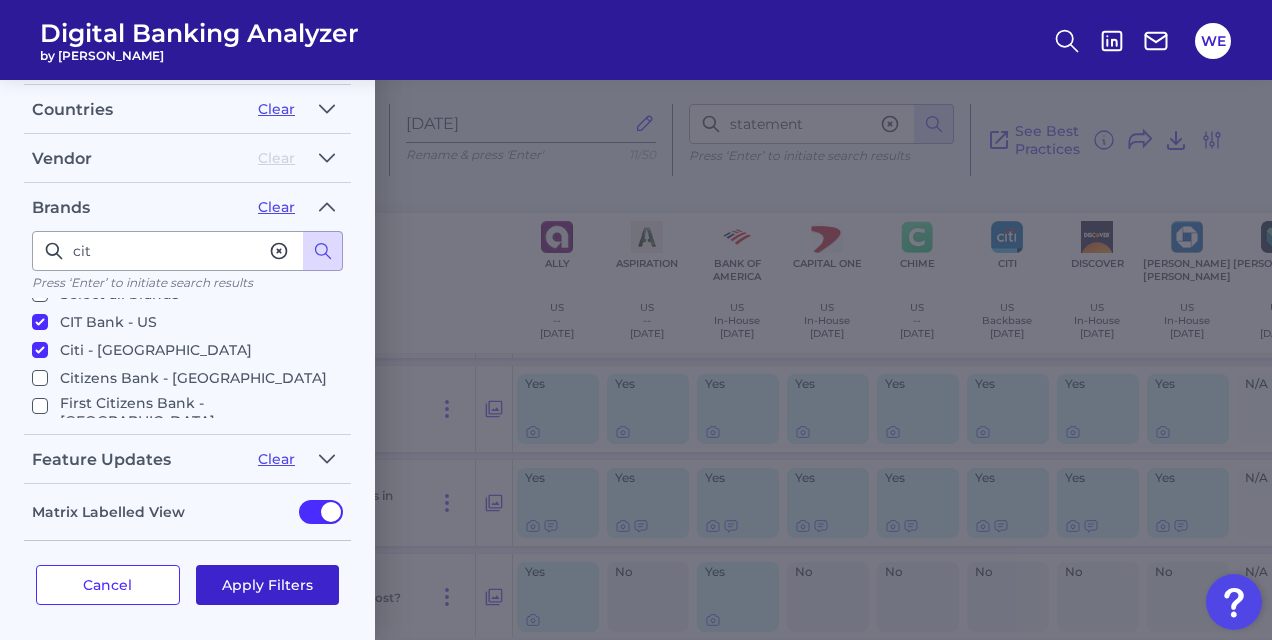 click on "Apply Filters" at bounding box center [268, 585] 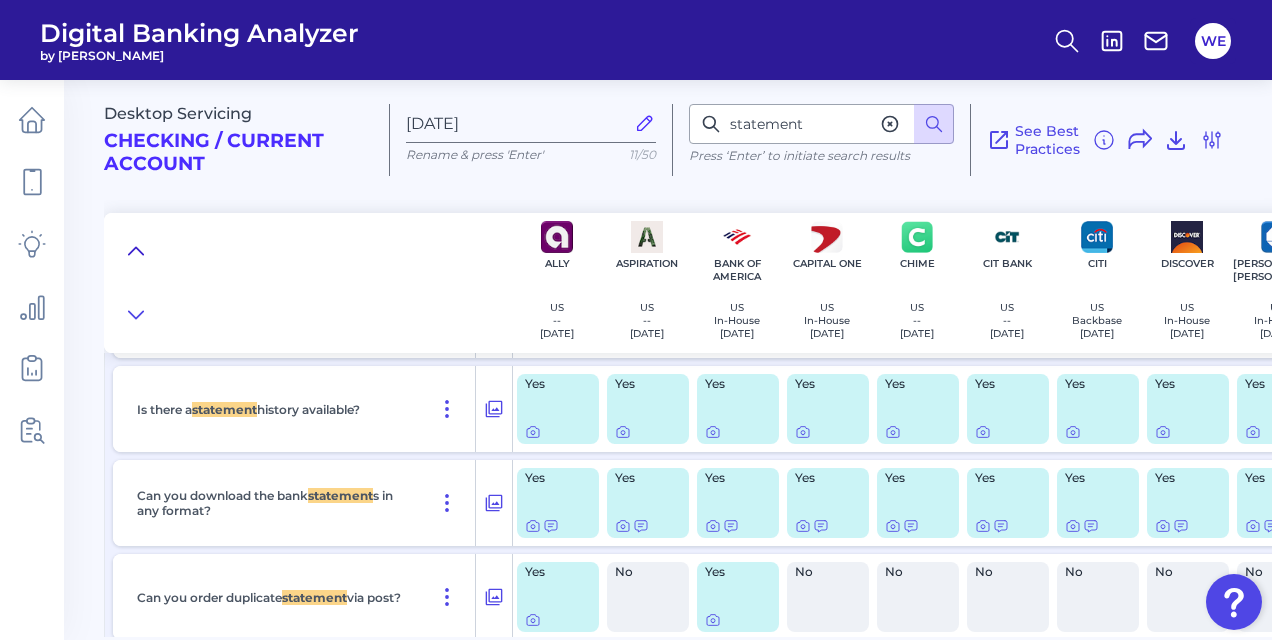 click 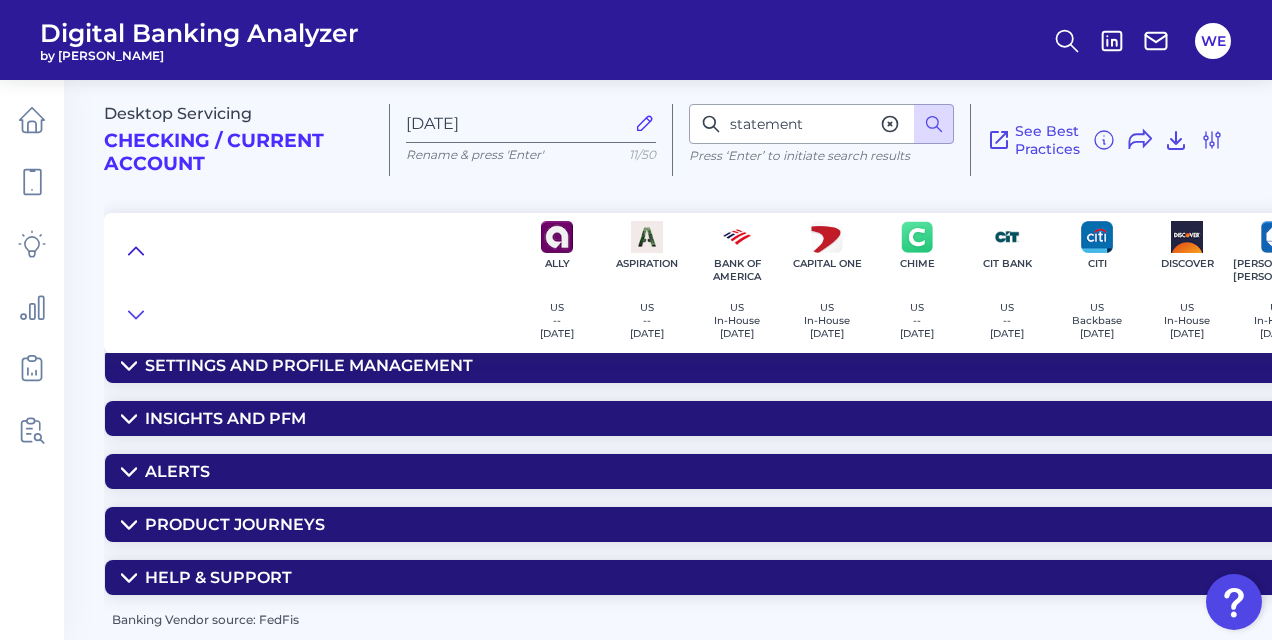 scroll, scrollTop: 291, scrollLeft: 0, axis: vertical 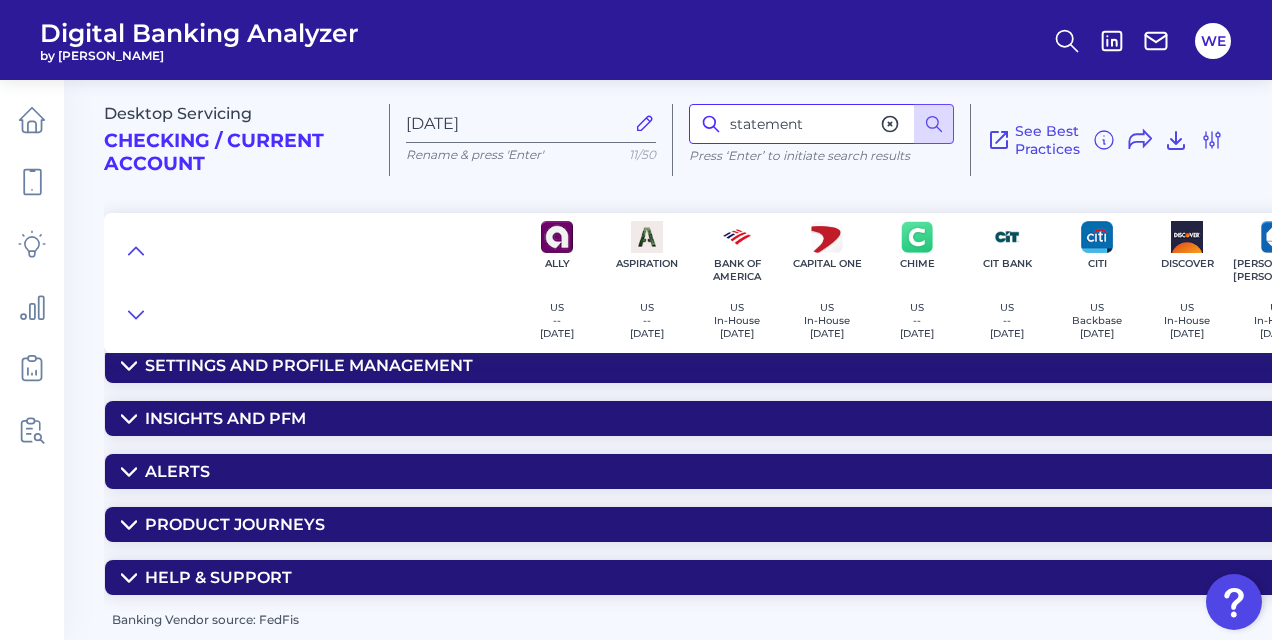 click on "statement" at bounding box center (821, 124) 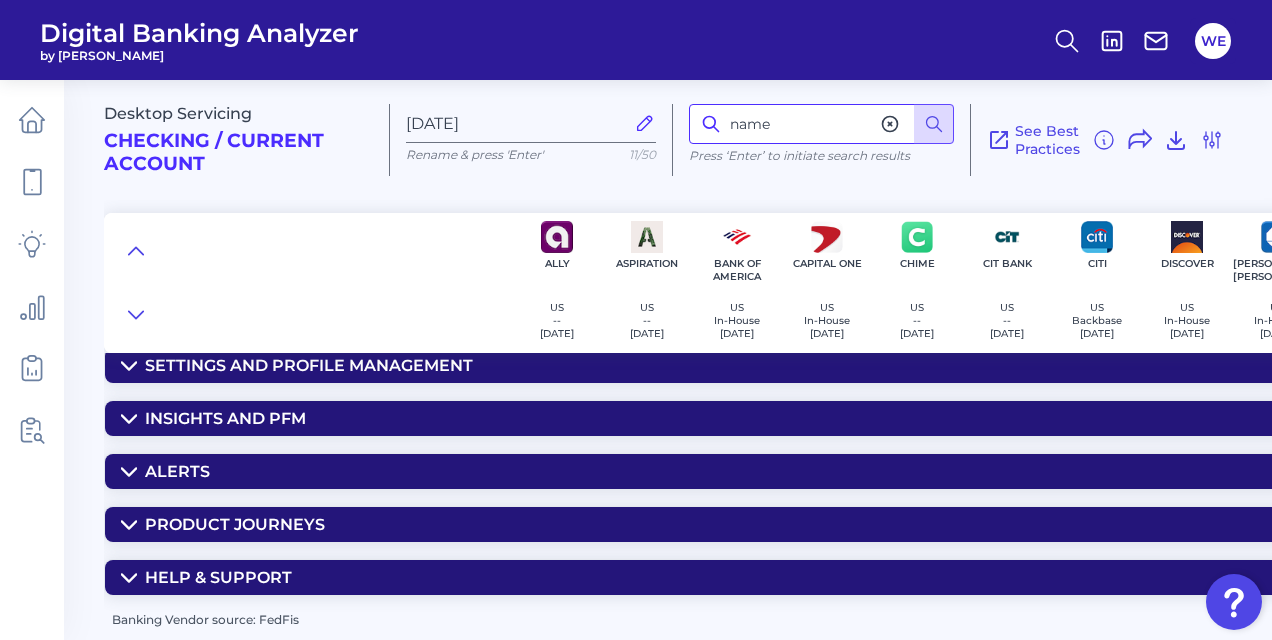 type on "name" 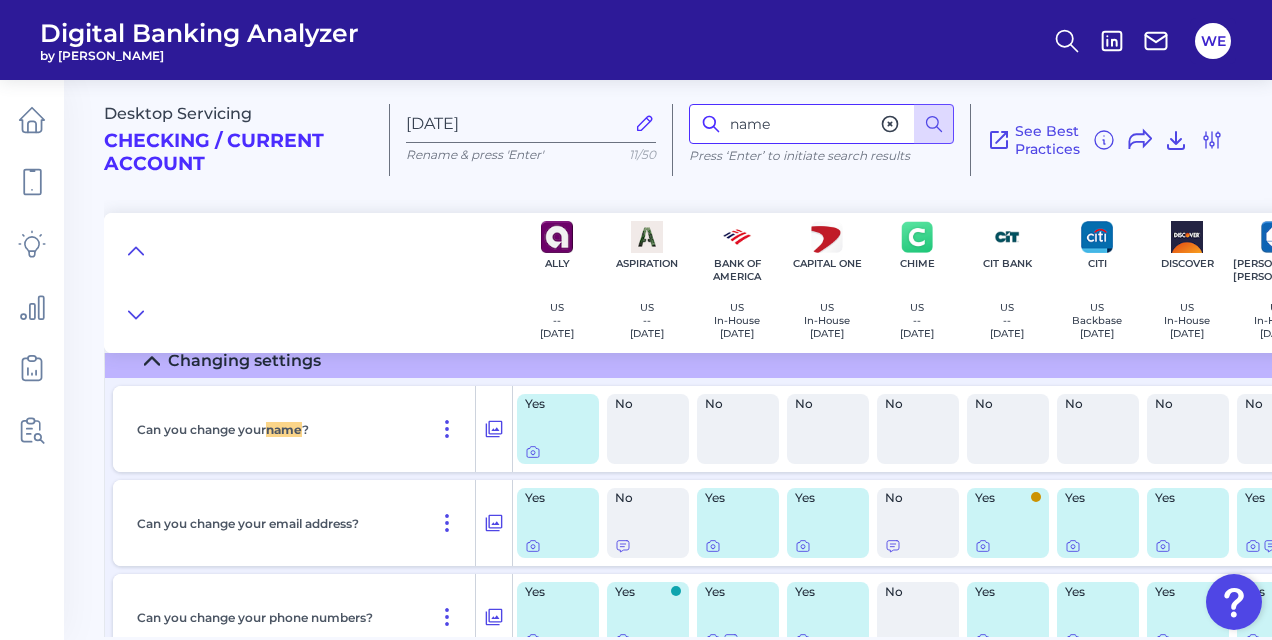 scroll, scrollTop: 1031, scrollLeft: 0, axis: vertical 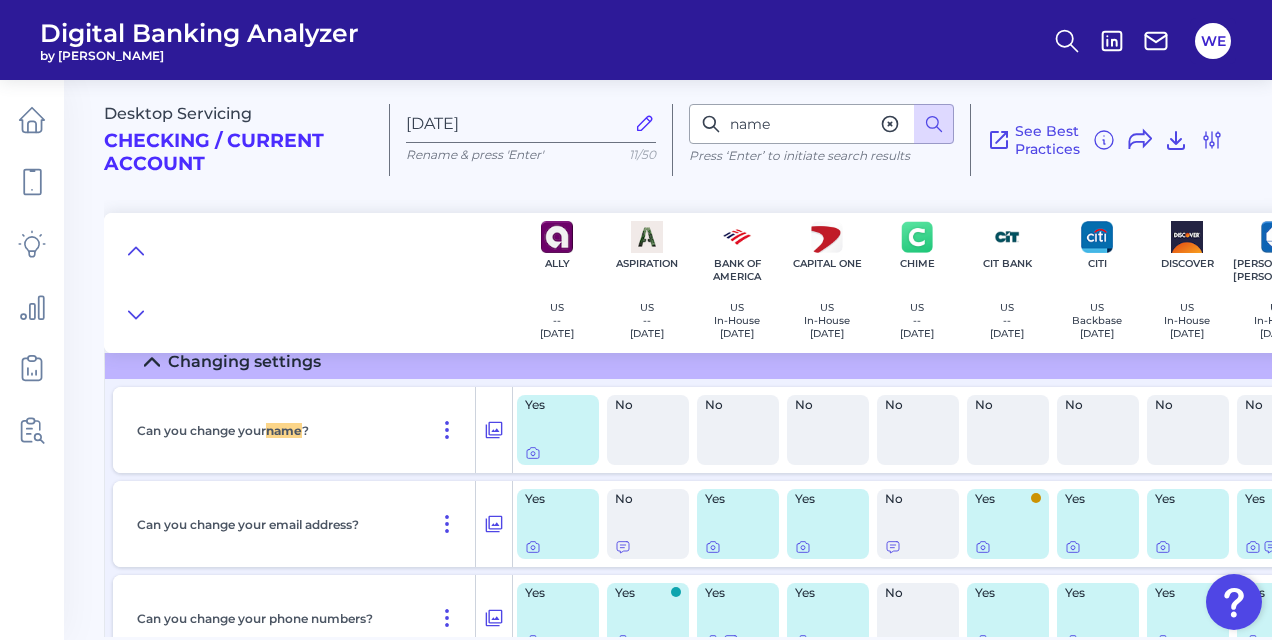 click 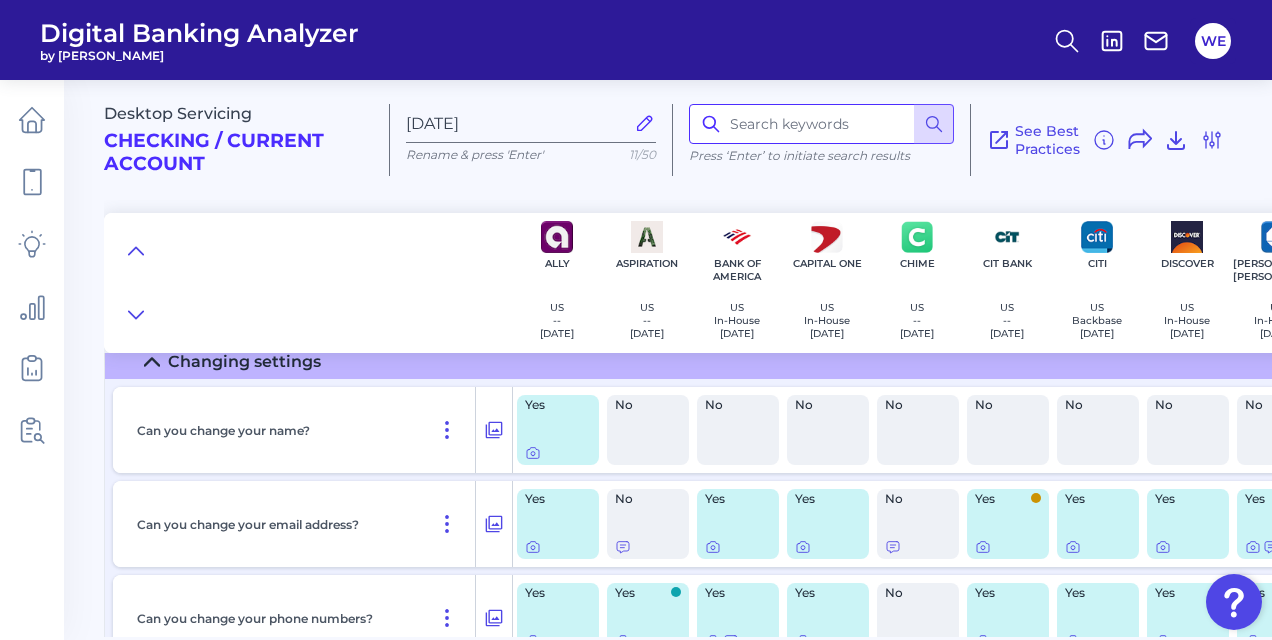 click at bounding box center [821, 124] 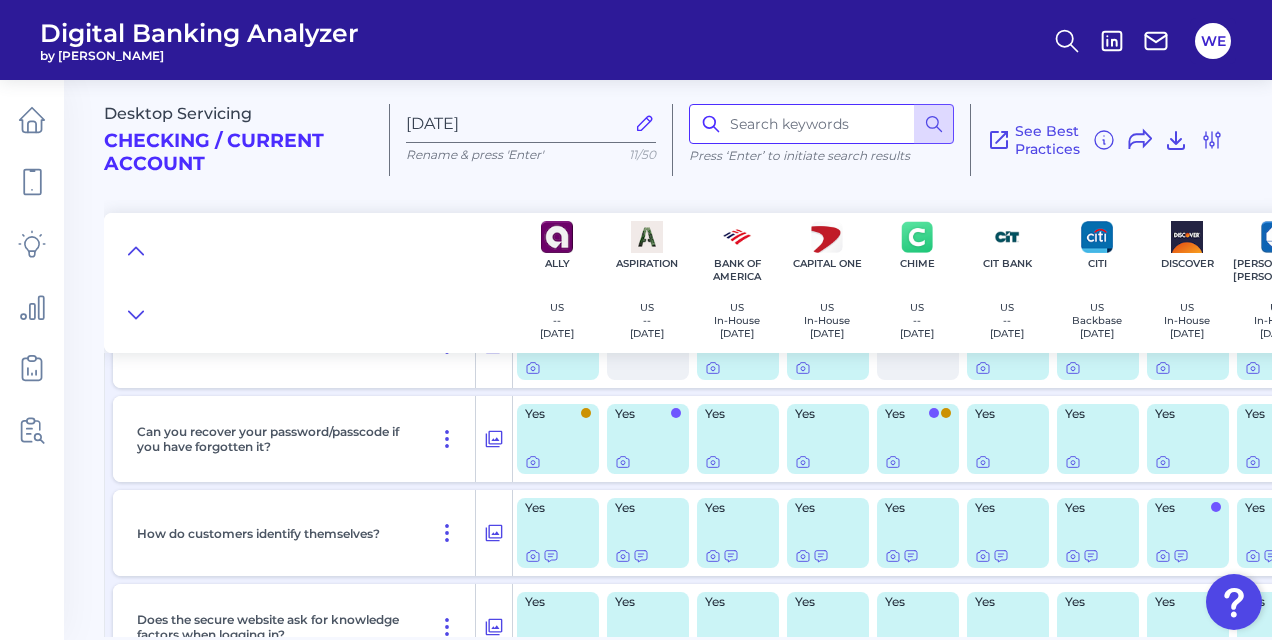 scroll, scrollTop: 0, scrollLeft: 0, axis: both 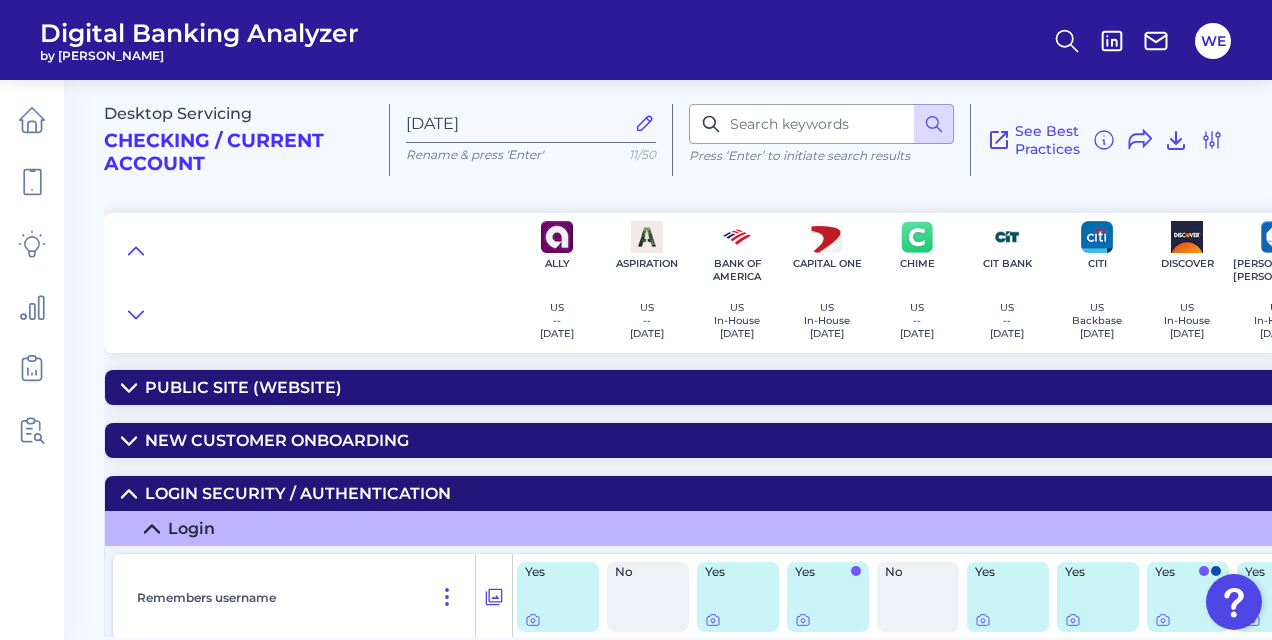 click on "Public Site (Website)" at bounding box center (1164, 387) 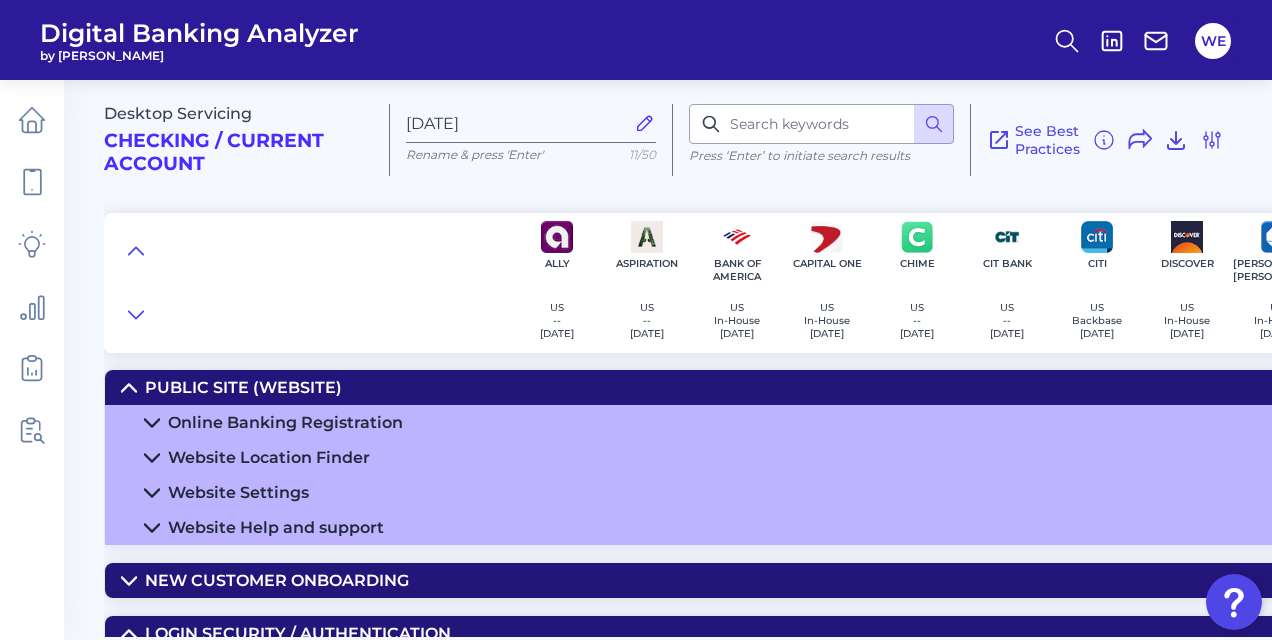 click on "Public Site (Website)" at bounding box center (1164, 387) 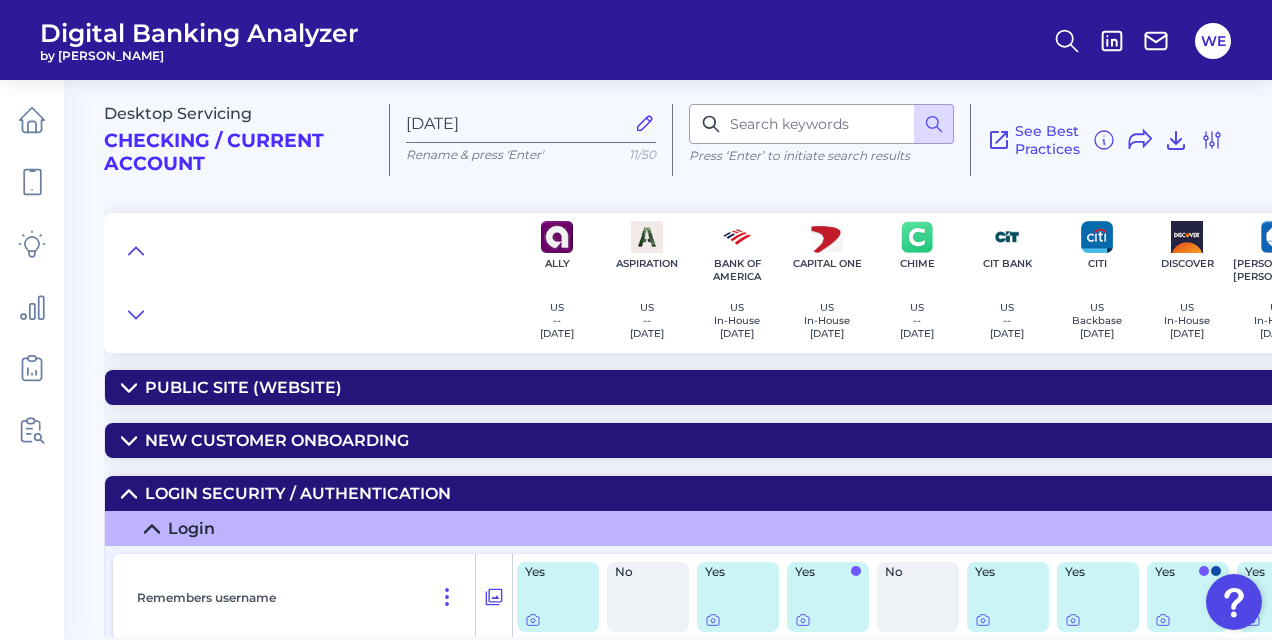 scroll, scrollTop: 71, scrollLeft: 0, axis: vertical 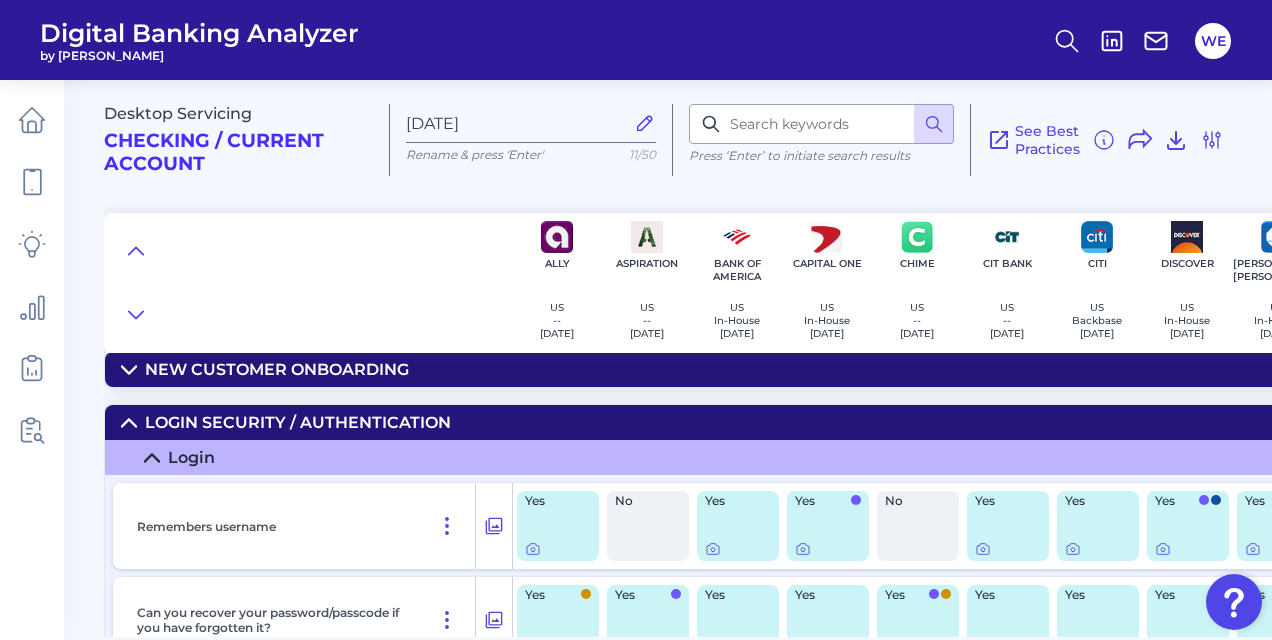 click on "Login Security / Authentication" at bounding box center (298, 422) 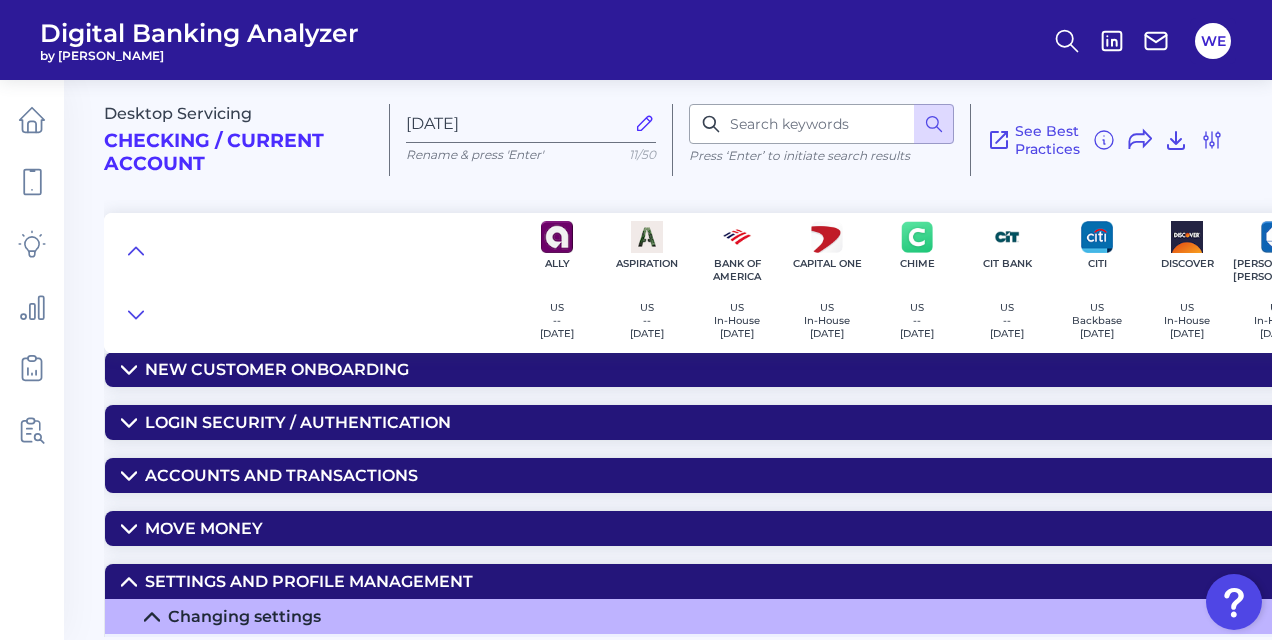click on "Accounts and Transactions" at bounding box center [281, 475] 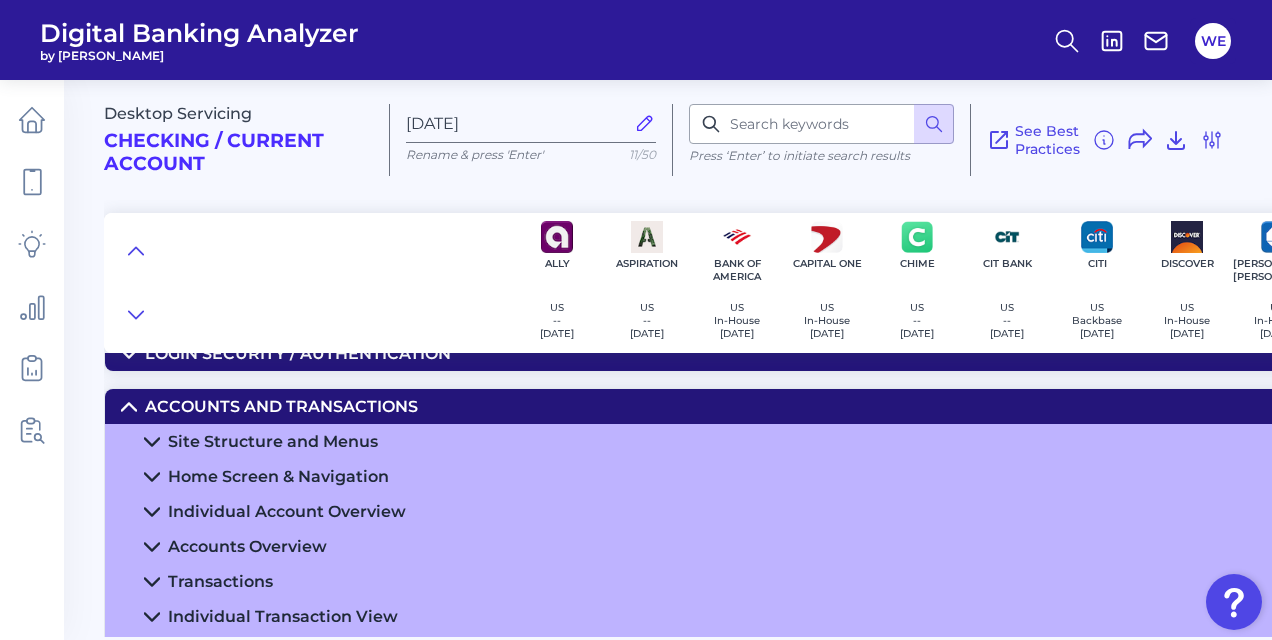 click on "Home Screen & Navigation" at bounding box center [1164, 476] 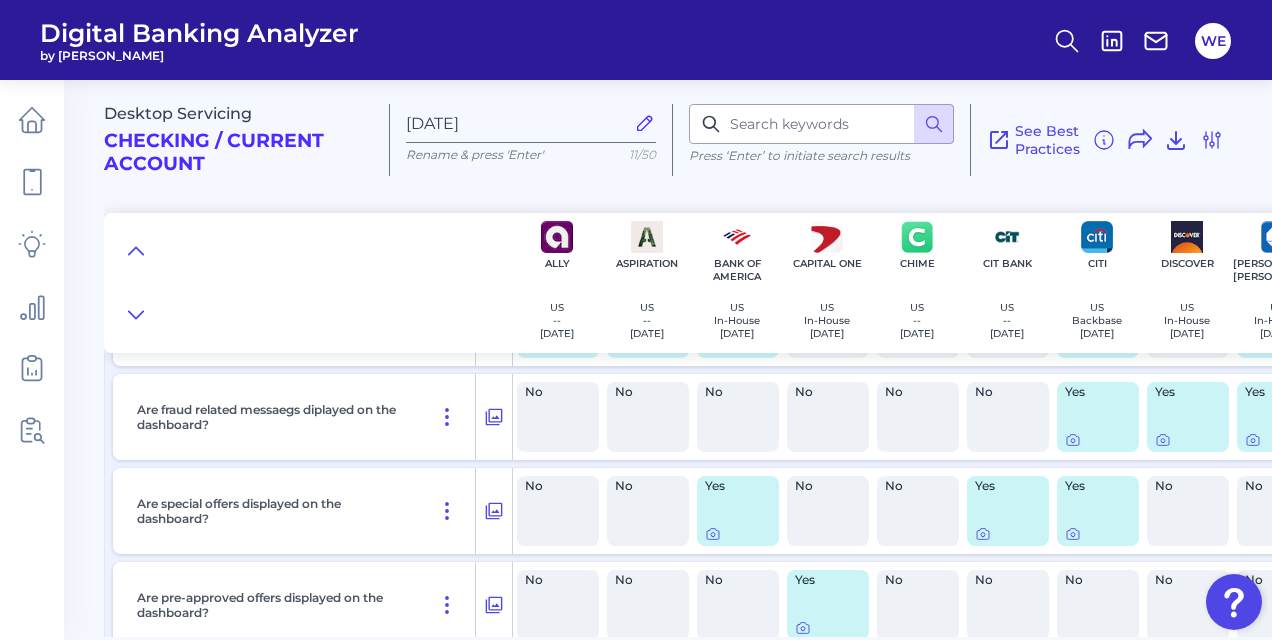 scroll, scrollTop: 616, scrollLeft: 0, axis: vertical 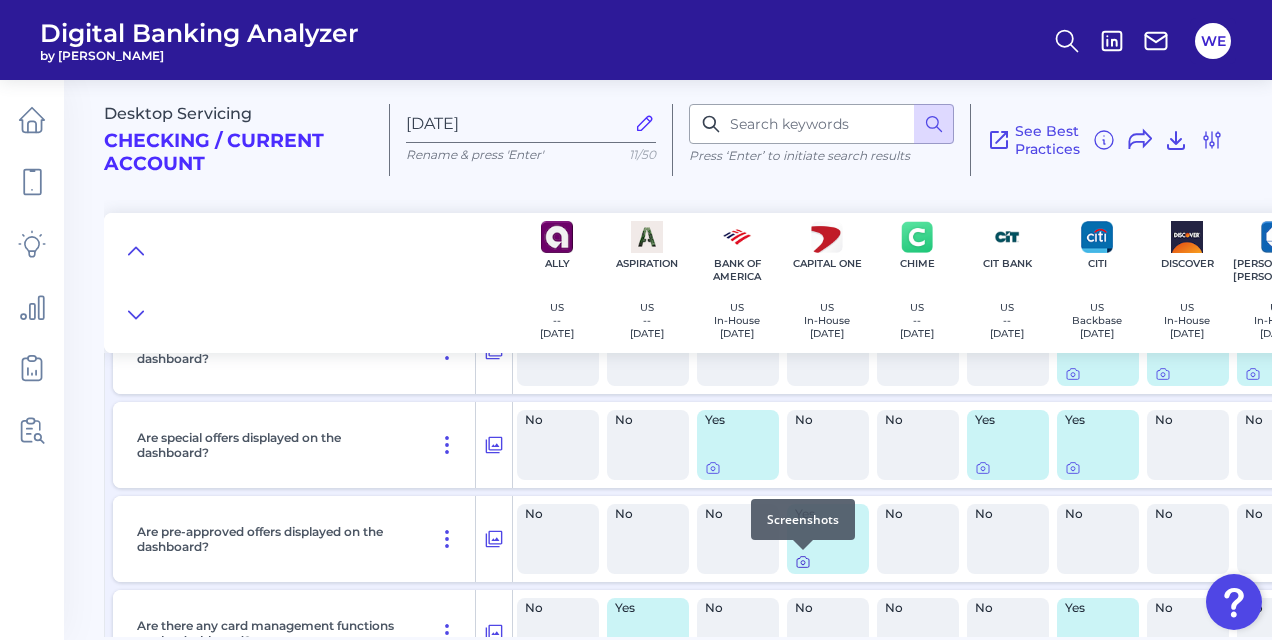 click at bounding box center (803, 550) 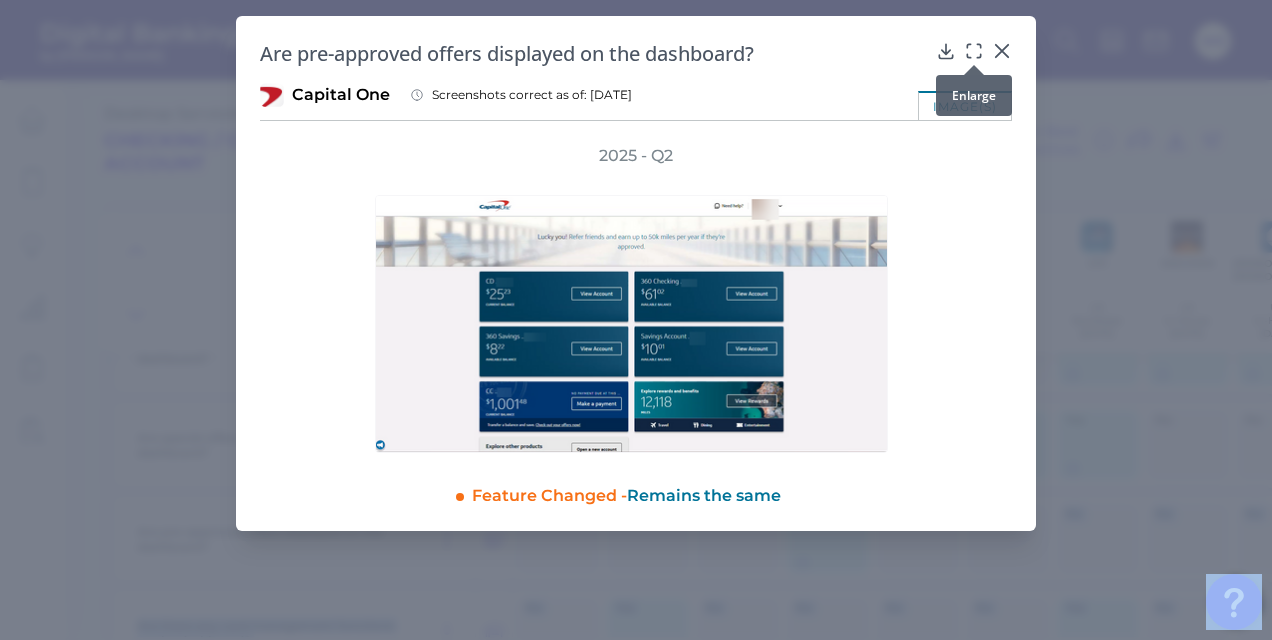 click 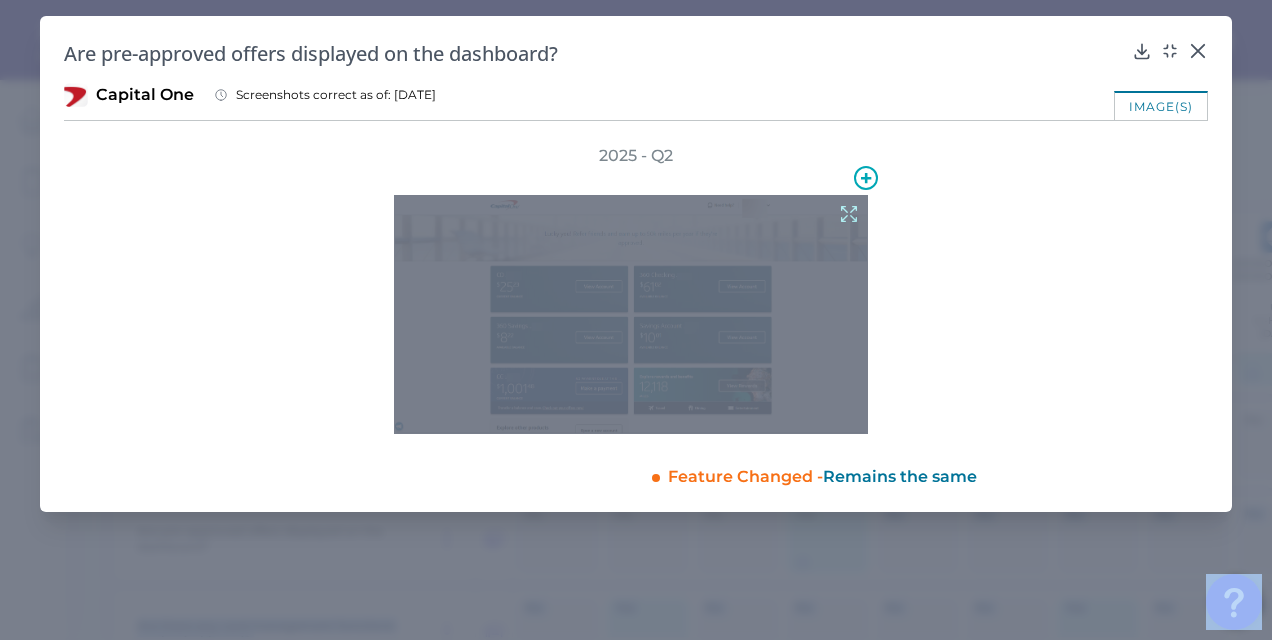 click 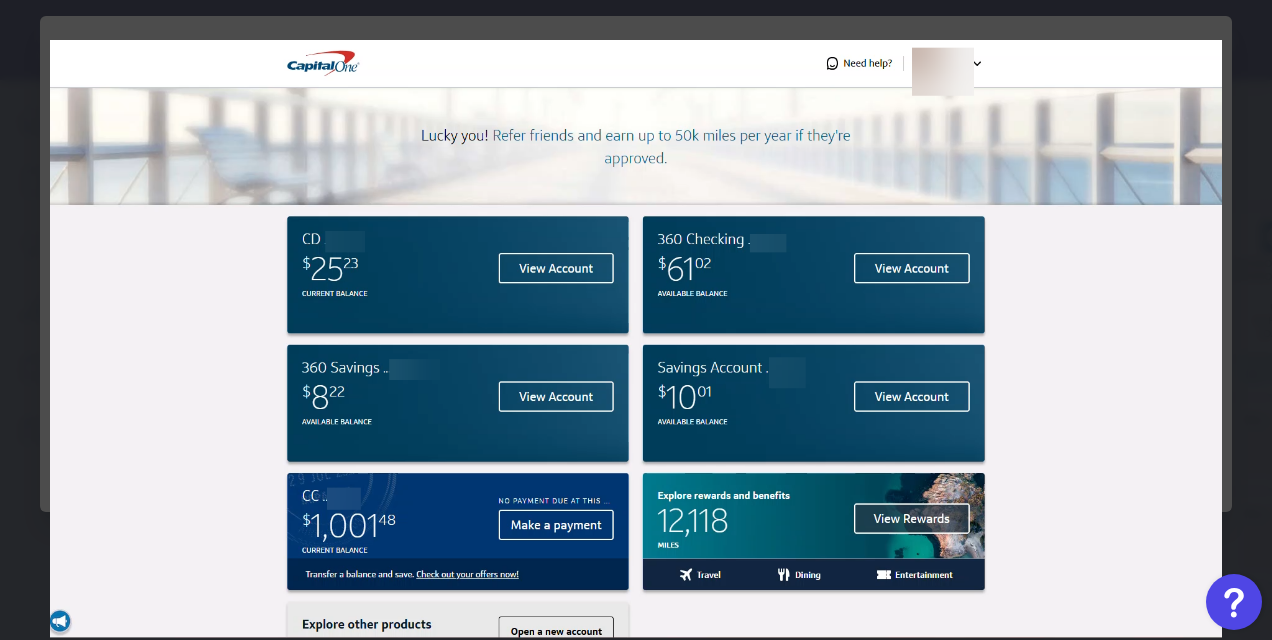 click at bounding box center (636, 320) 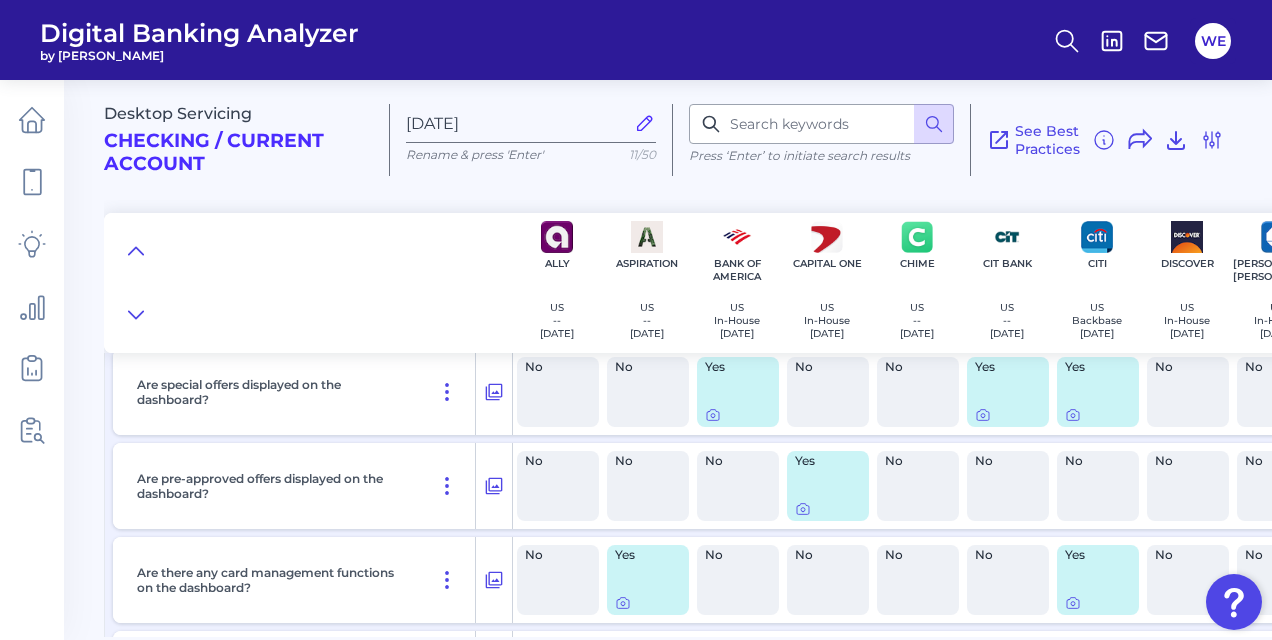 scroll, scrollTop: 625, scrollLeft: 0, axis: vertical 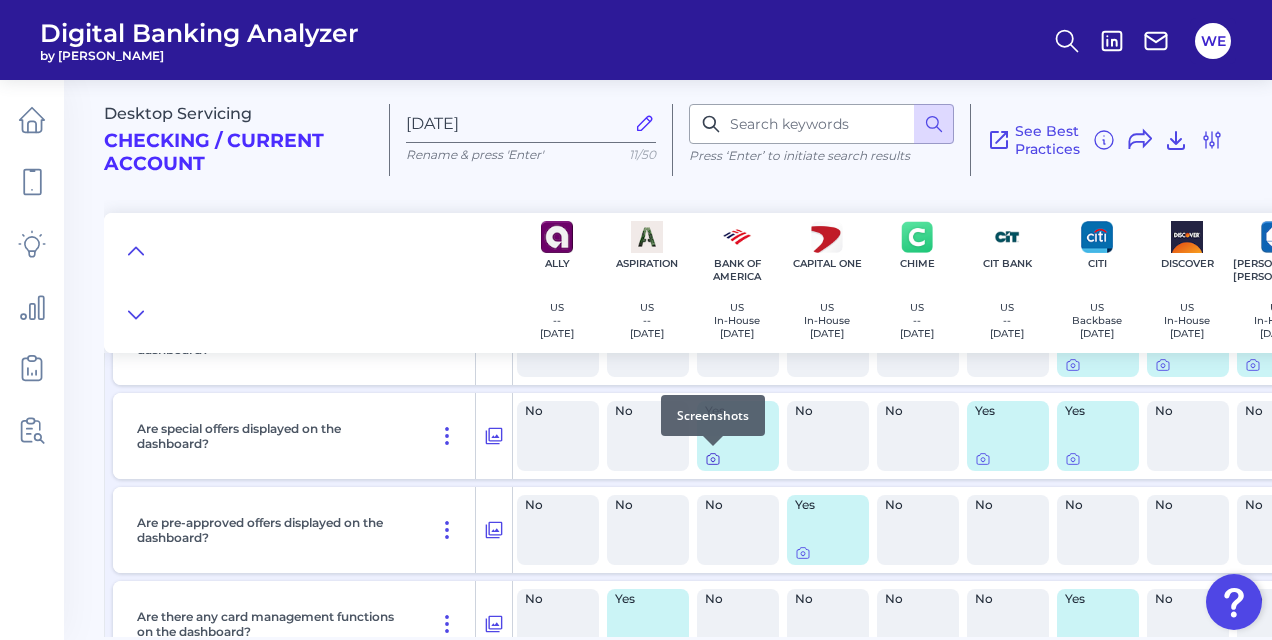 click 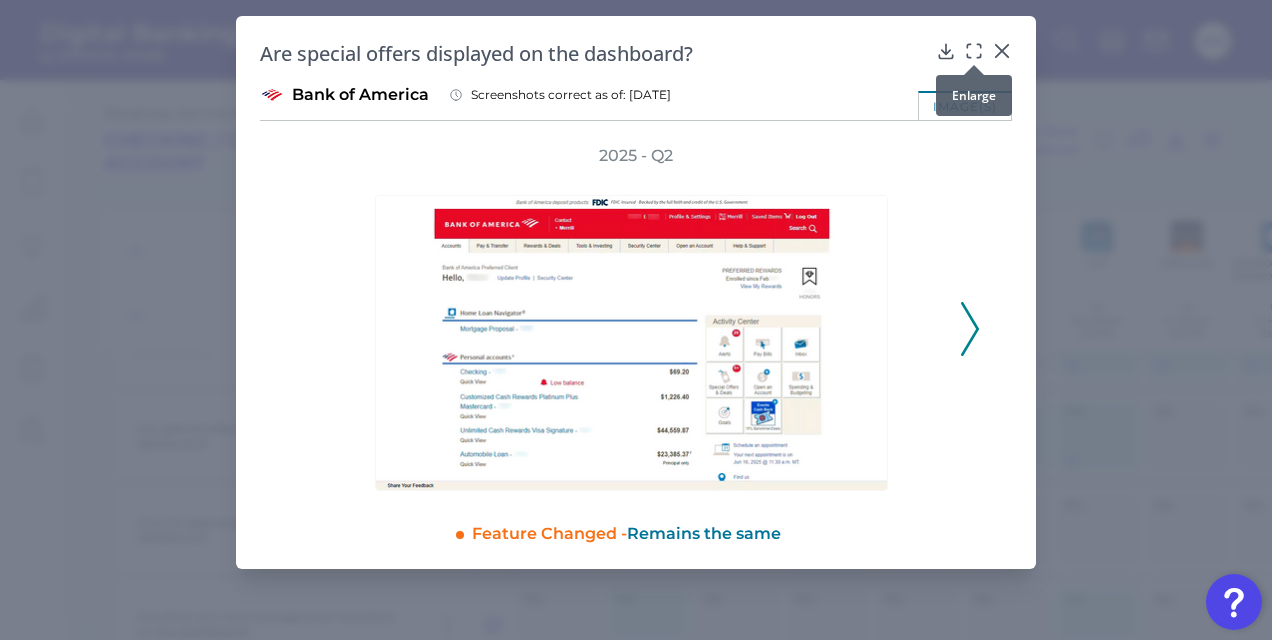click 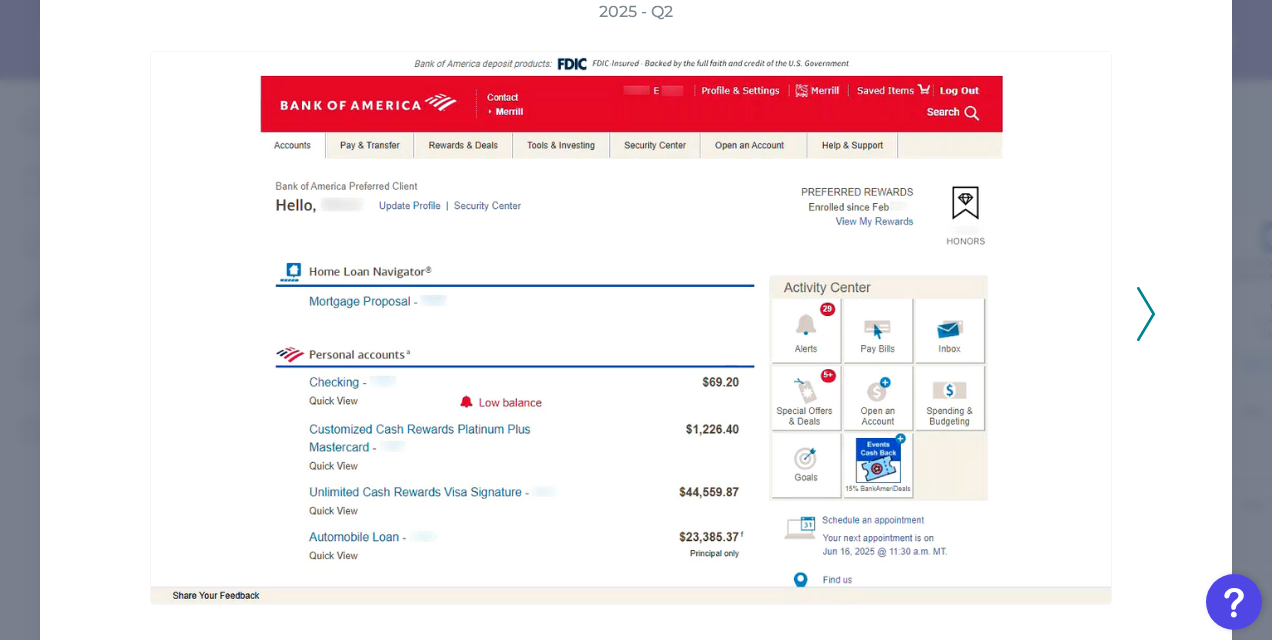 scroll, scrollTop: 145, scrollLeft: 0, axis: vertical 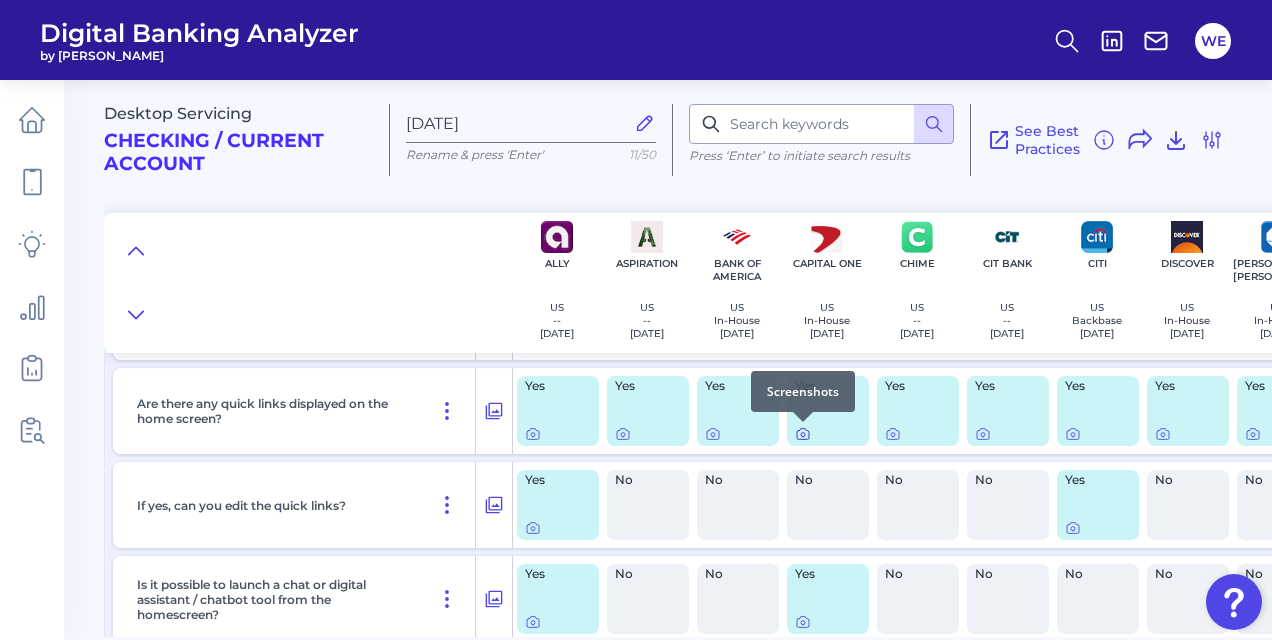click 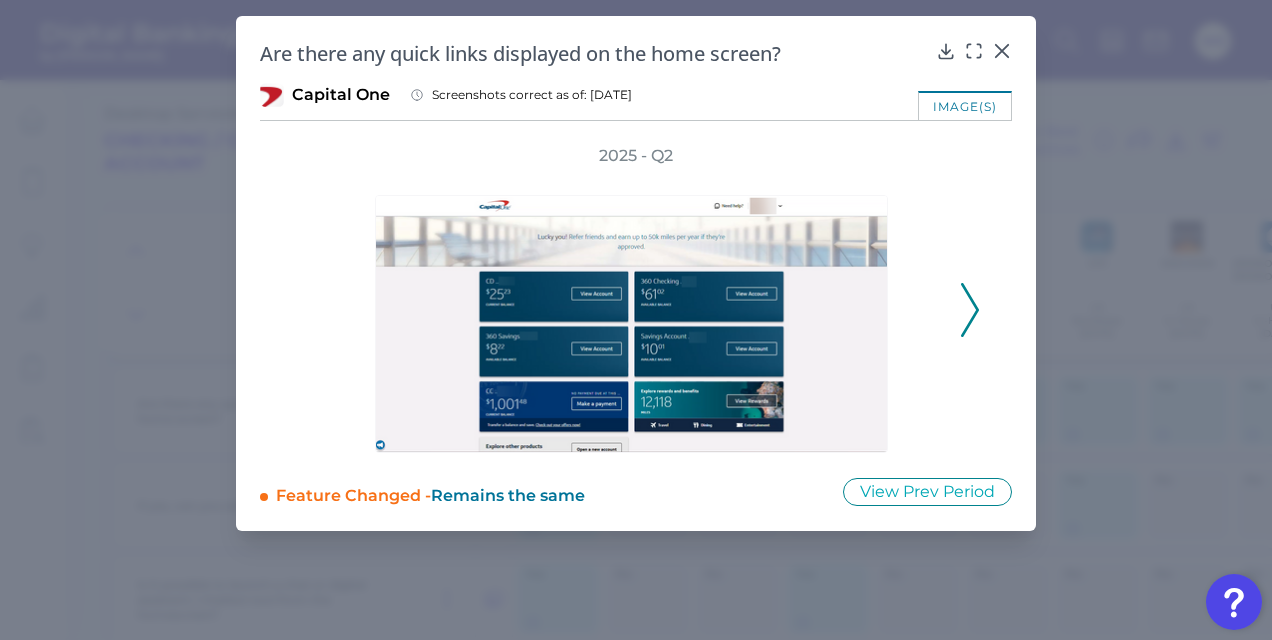 click 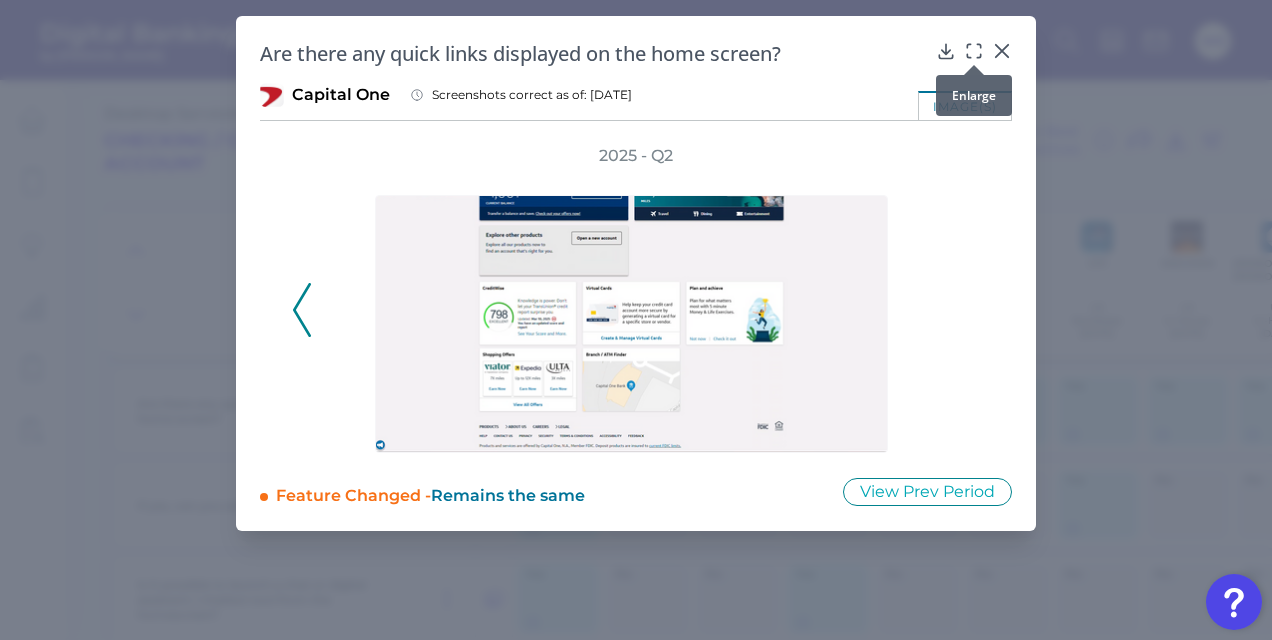 click at bounding box center (974, 65) 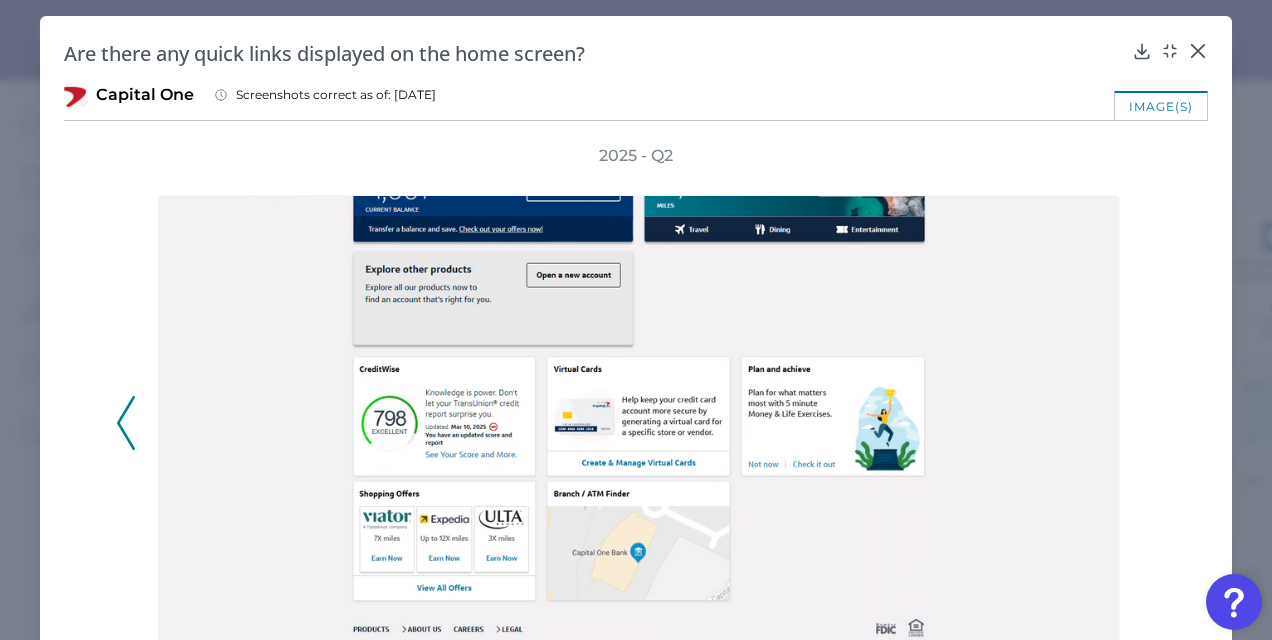 scroll, scrollTop: 44, scrollLeft: 0, axis: vertical 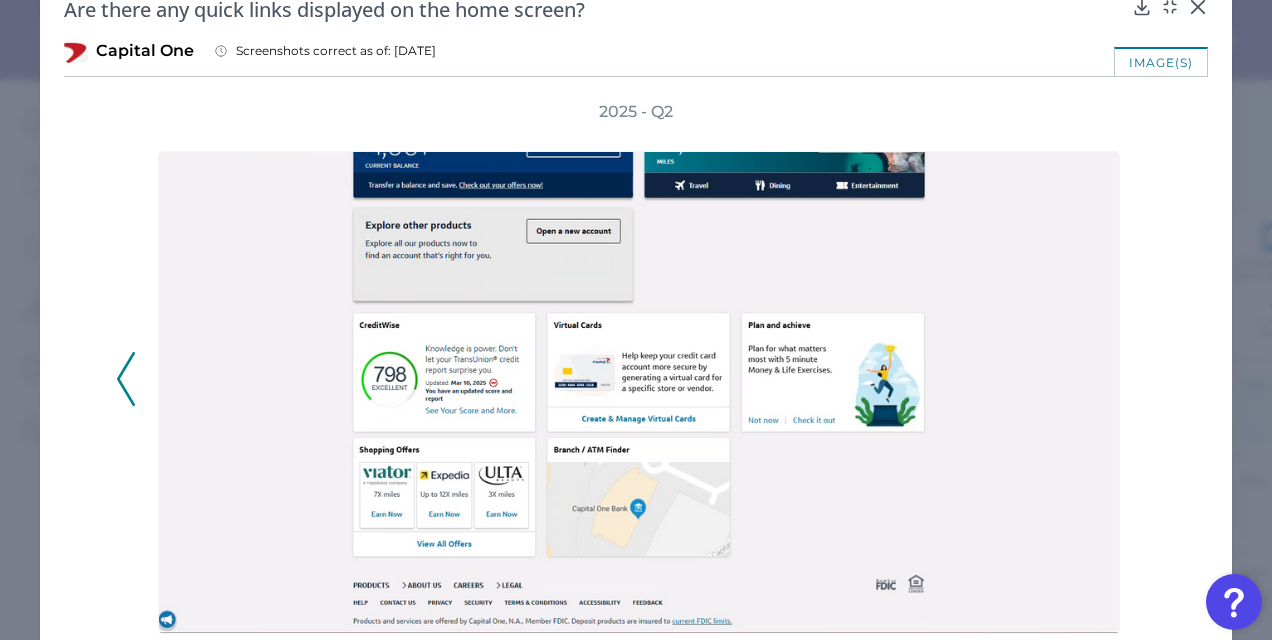 click on "Are there any quick links displayed on the home screen? Capital One Screenshots correct as of: [DATE] image(s) 2025 - Q2 Feature Changed -  Remains the same View Prev Period" at bounding box center (636, 342) 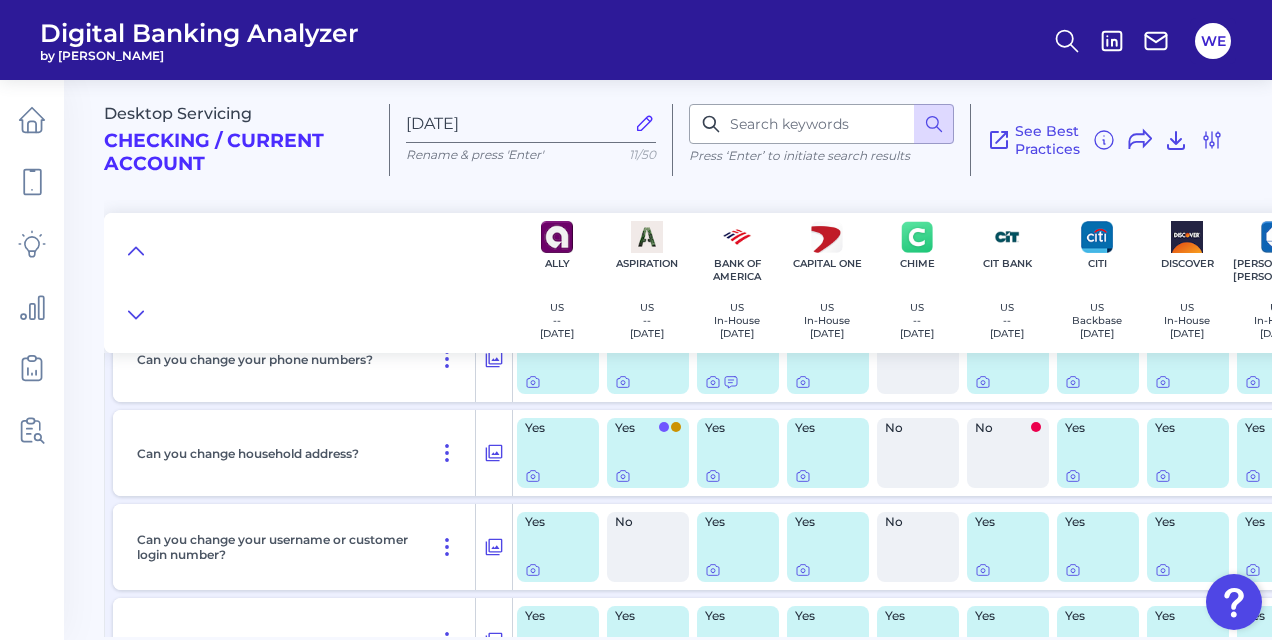 scroll, scrollTop: 2817, scrollLeft: 0, axis: vertical 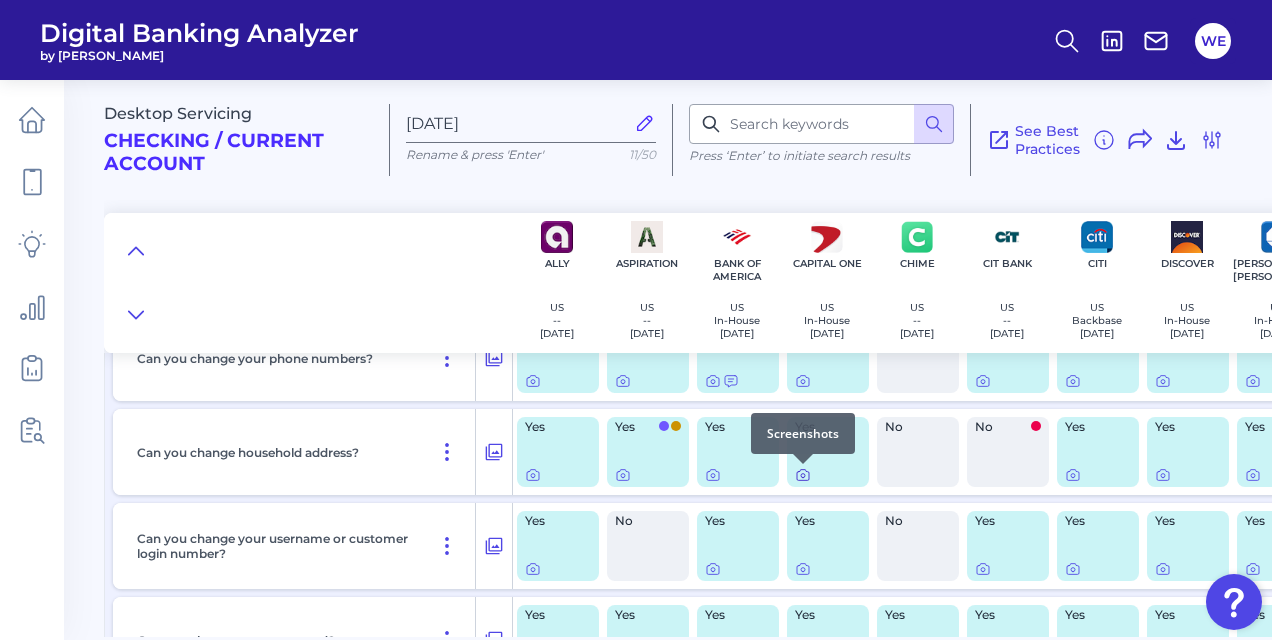 click 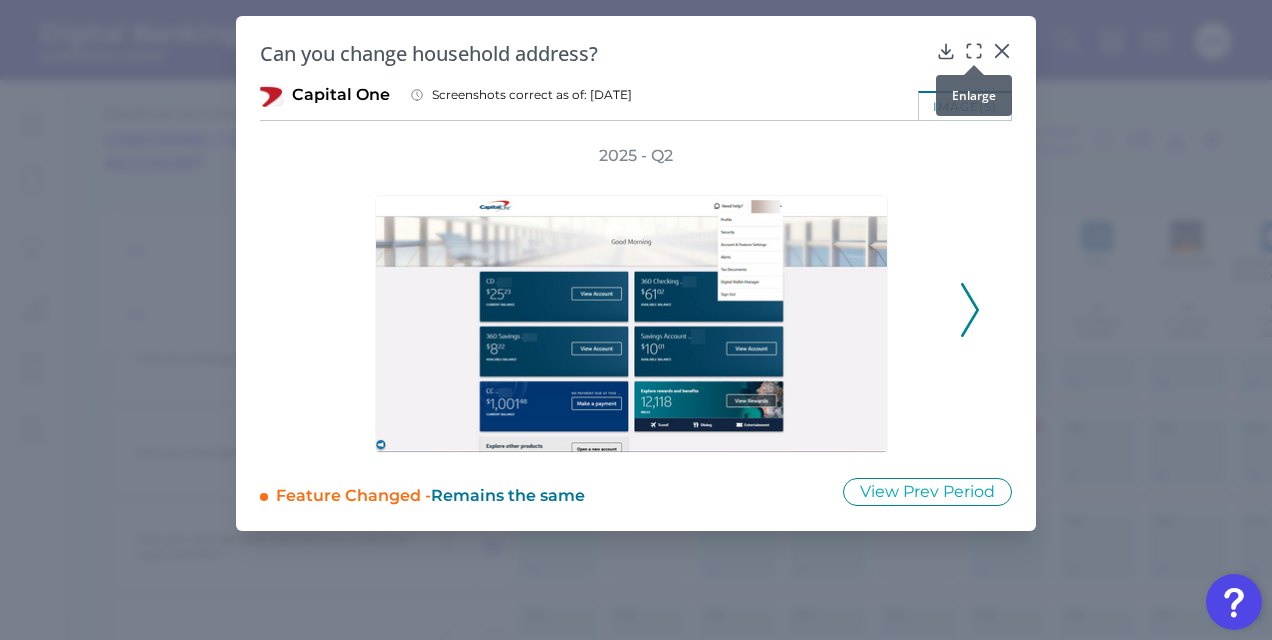 click 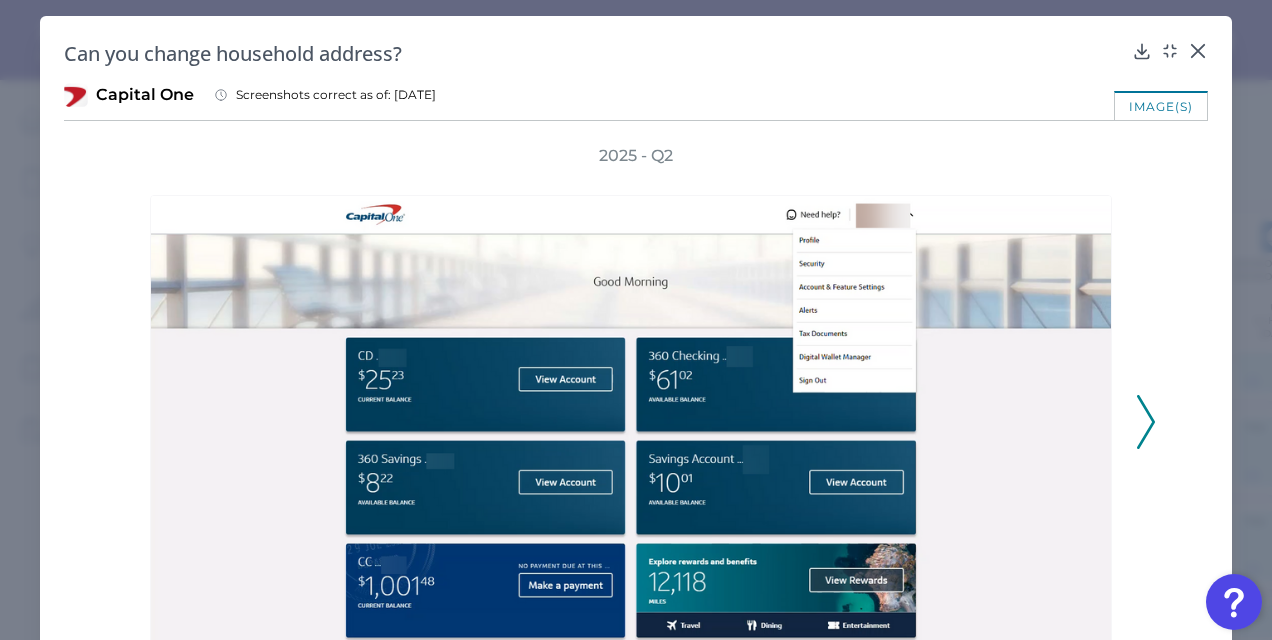 scroll, scrollTop: 126, scrollLeft: 0, axis: vertical 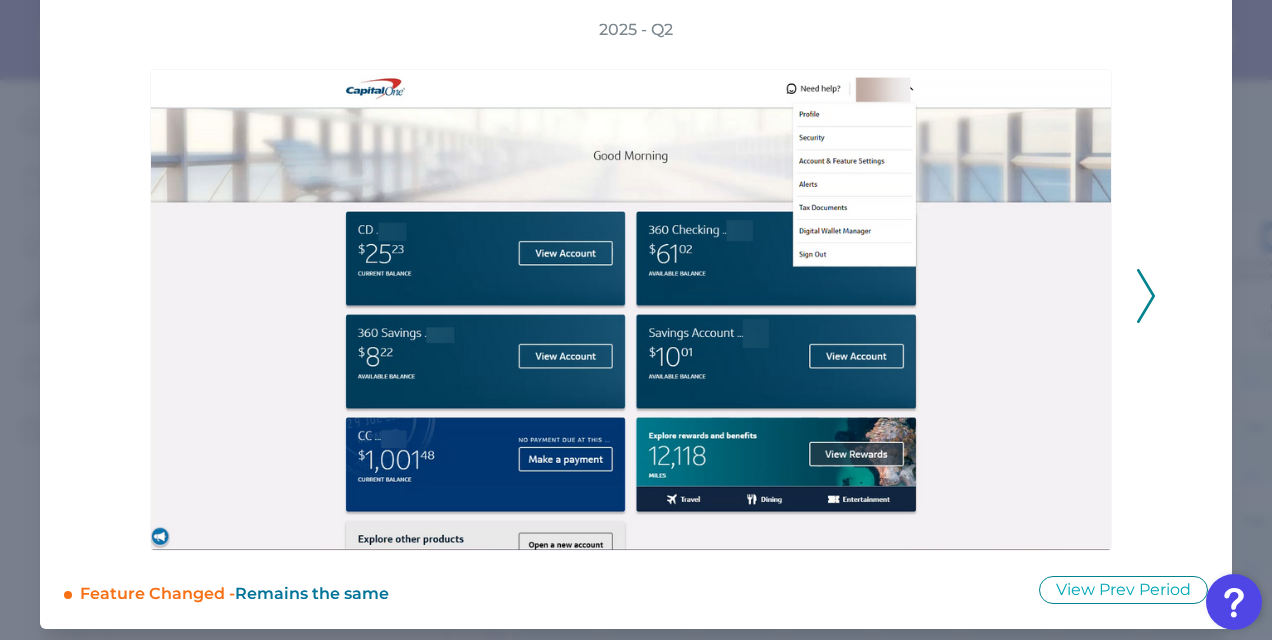 click 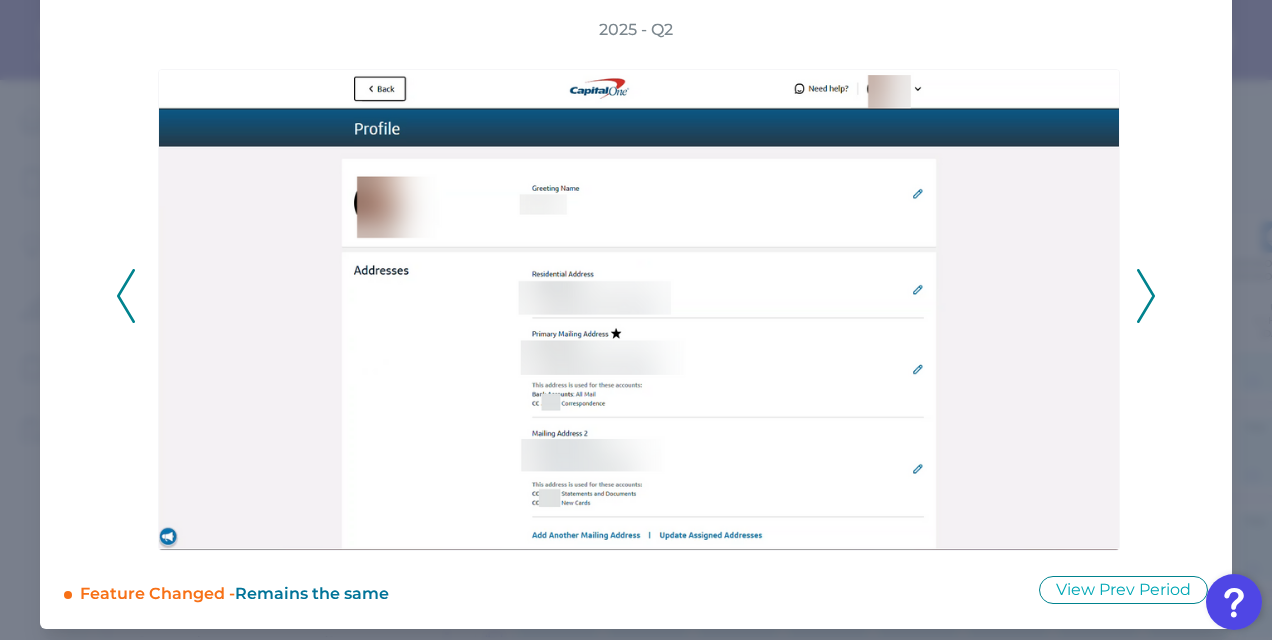 click 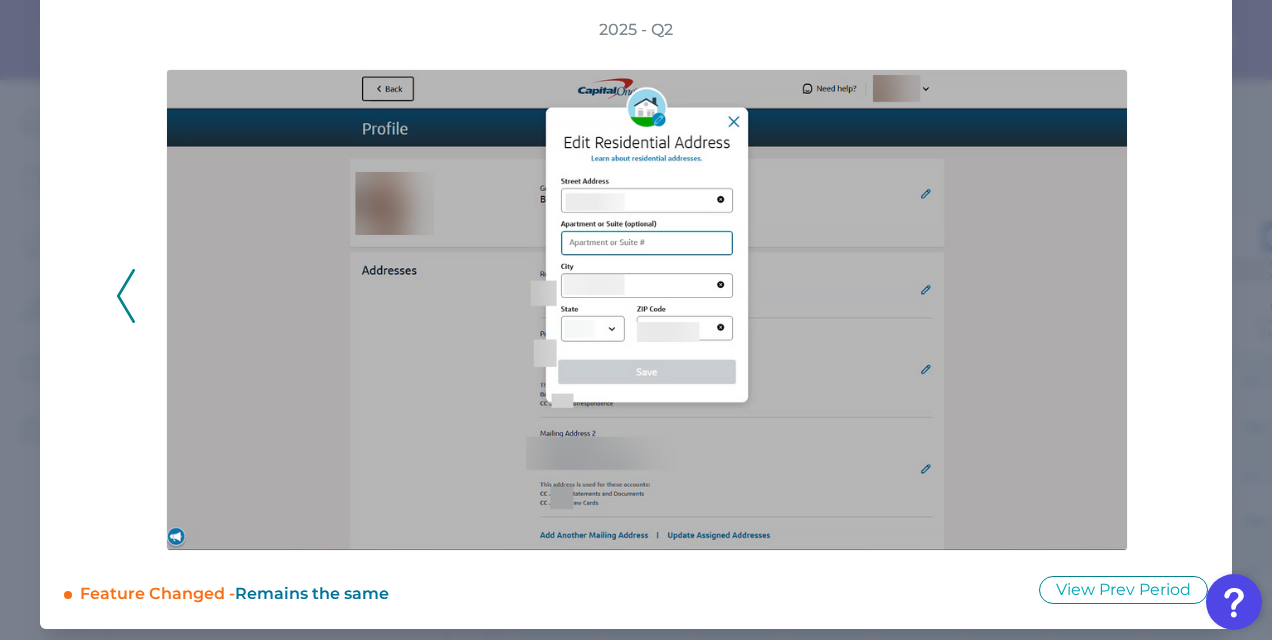 click 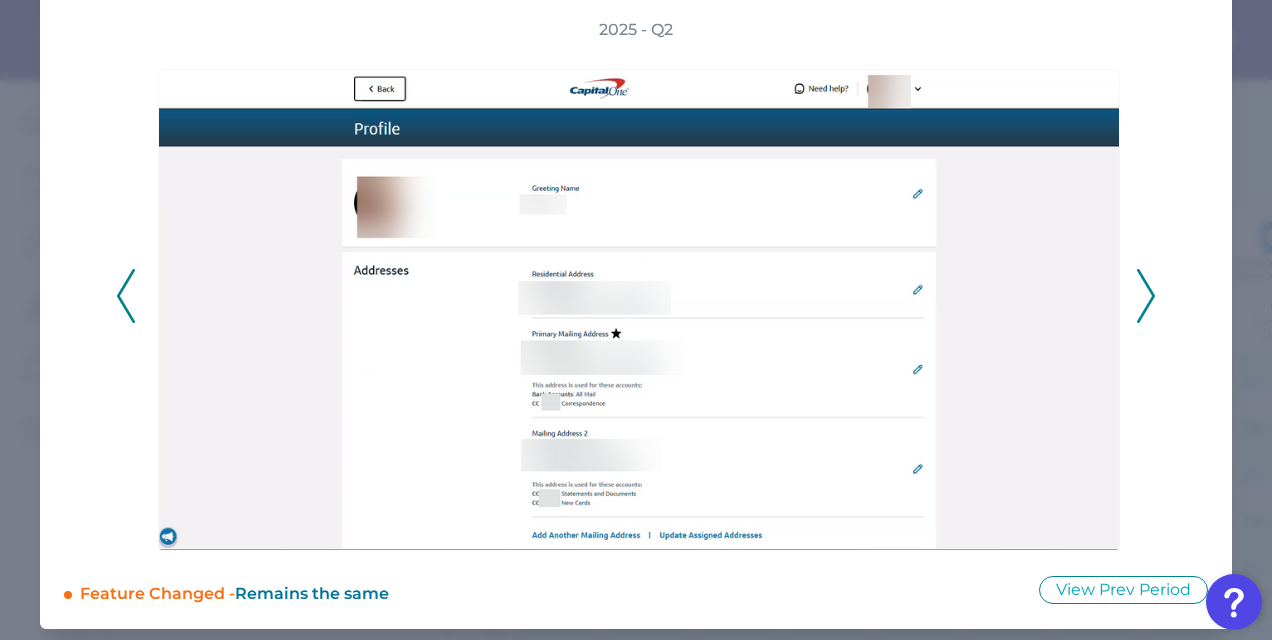 click 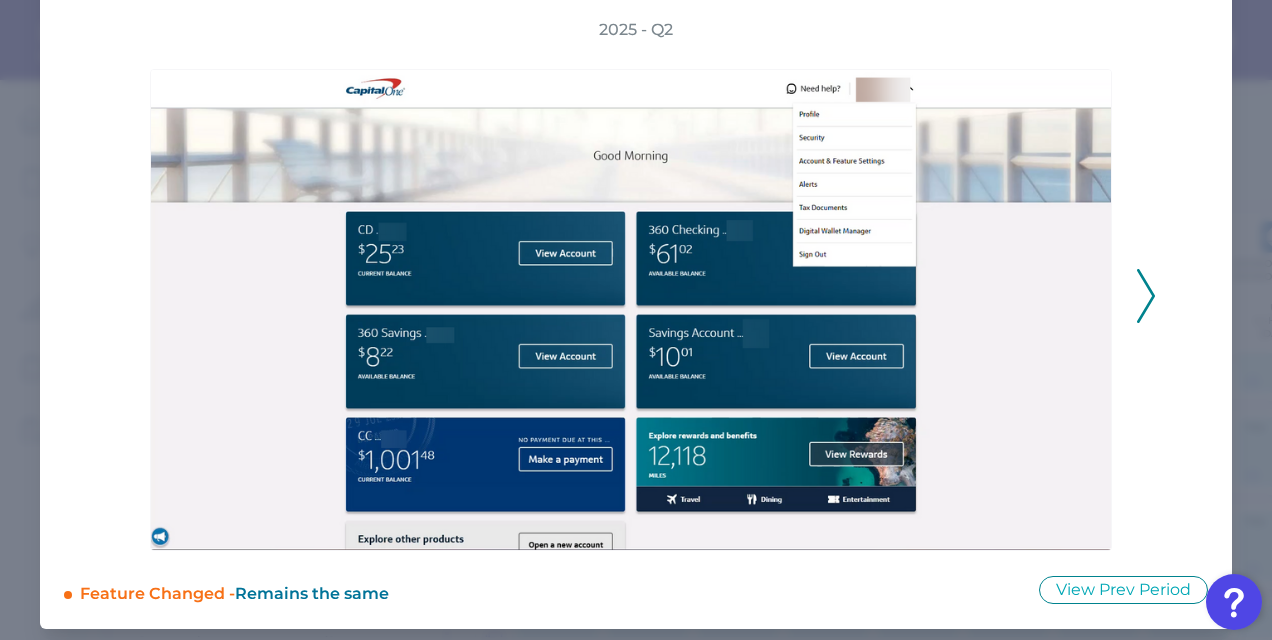 click on "2025 - Q2" at bounding box center [636, 285] 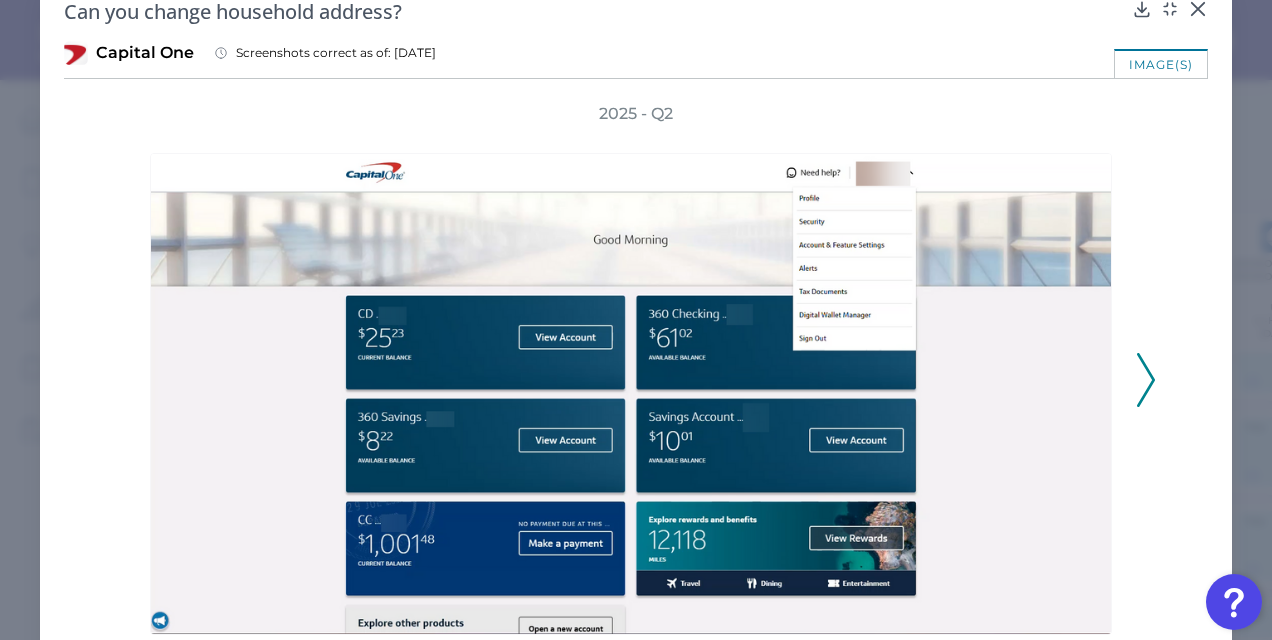 scroll, scrollTop: 0, scrollLeft: 0, axis: both 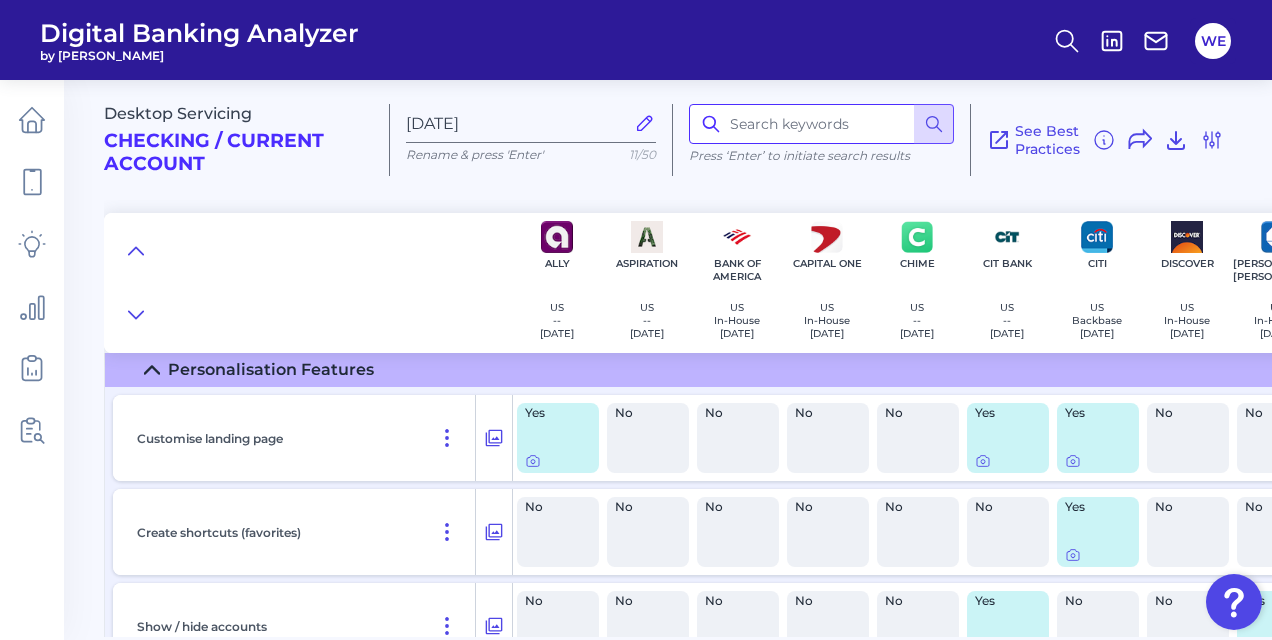 click at bounding box center (821, 124) 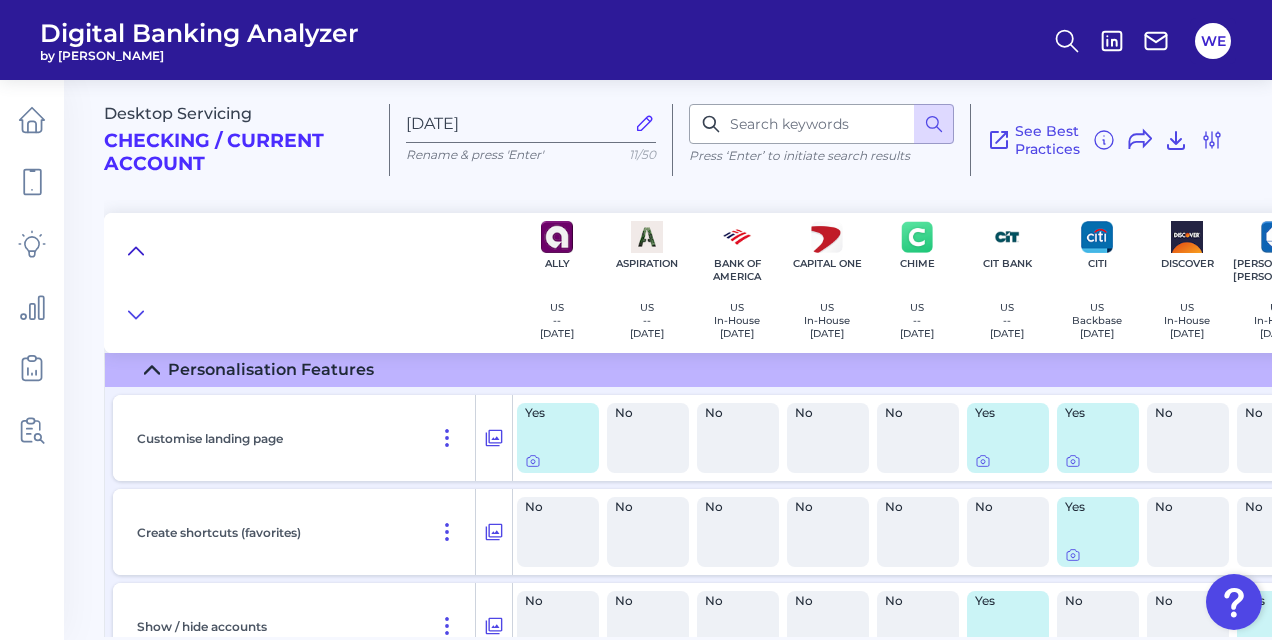 click 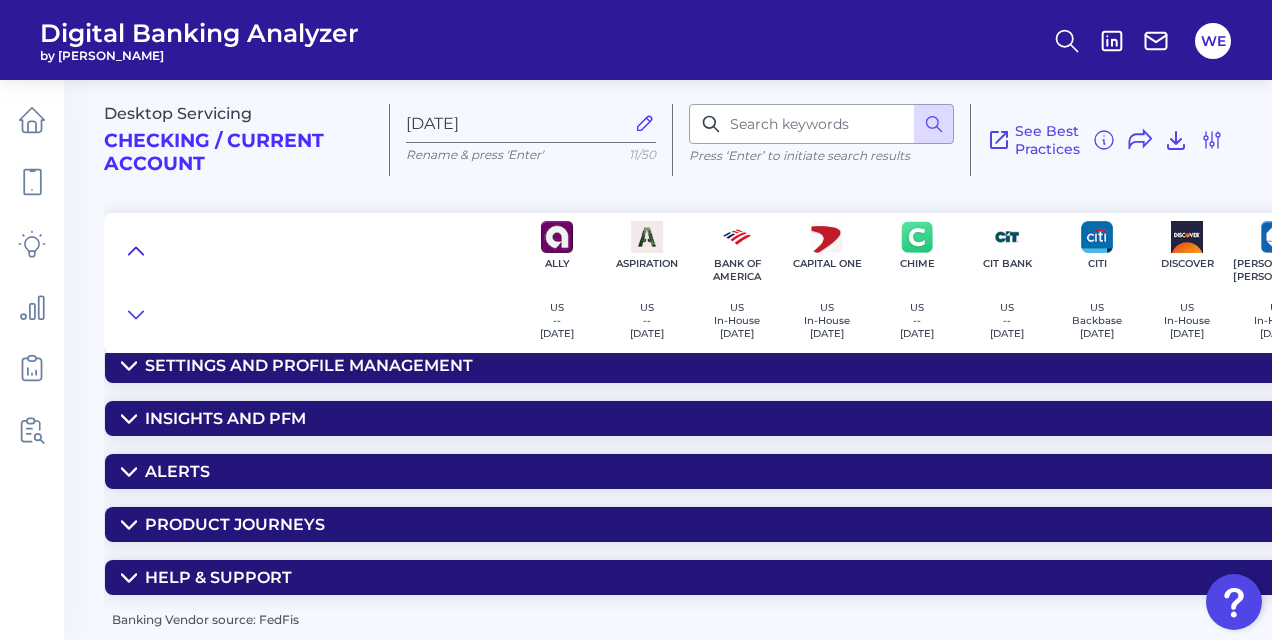 scroll, scrollTop: 291, scrollLeft: 0, axis: vertical 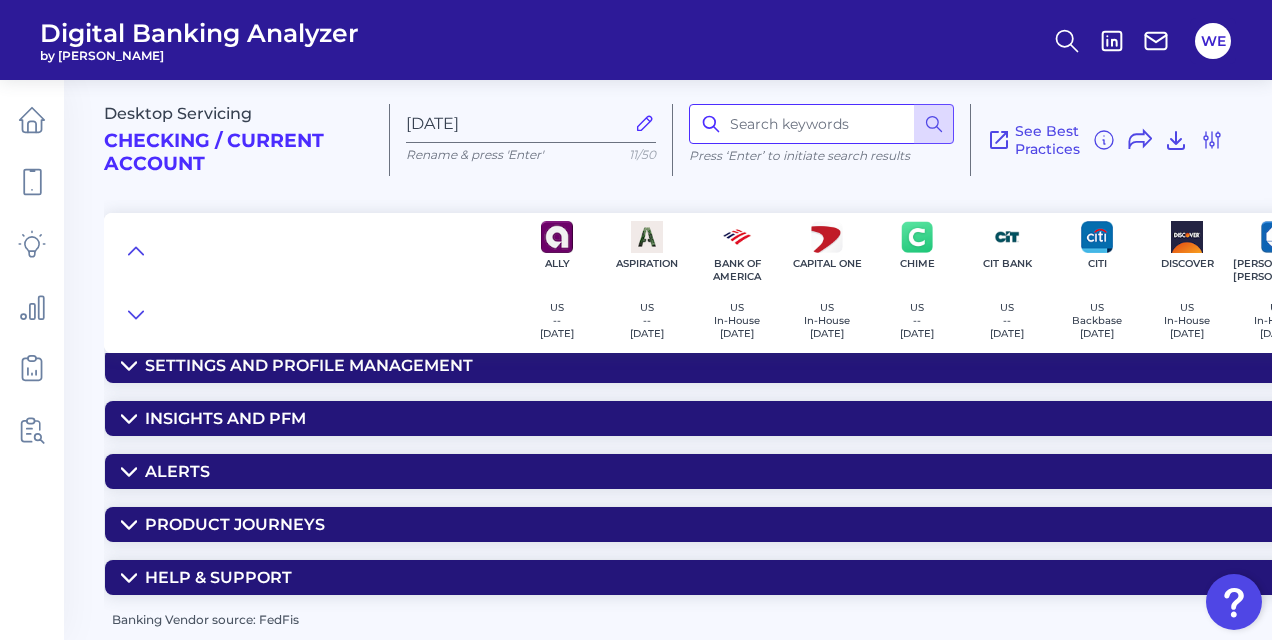 click at bounding box center (821, 124) 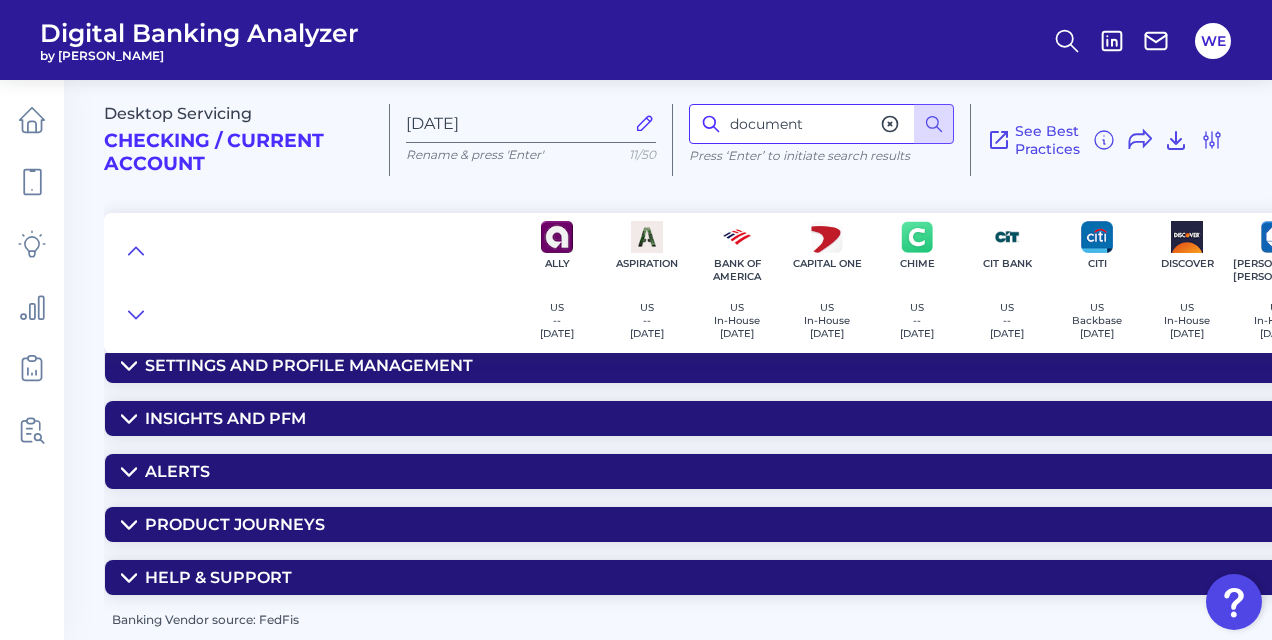 type on "document" 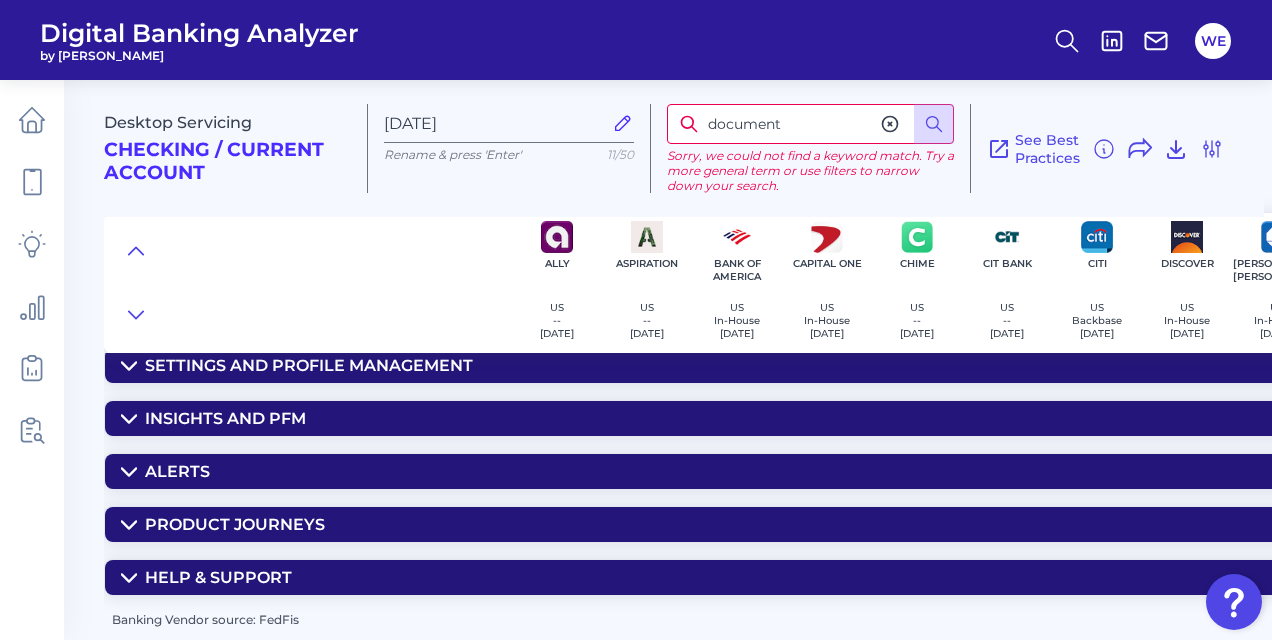 drag, startPoint x: 782, startPoint y: 132, endPoint x: 694, endPoint y: 118, distance: 89.106674 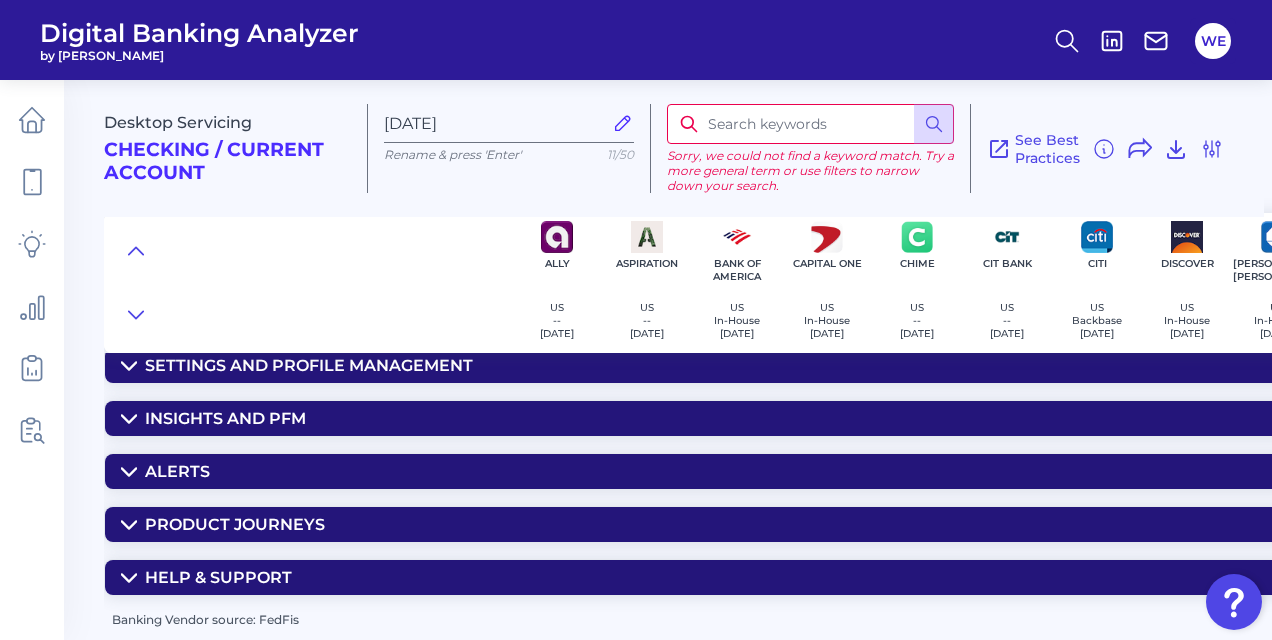 scroll, scrollTop: 271, scrollLeft: 0, axis: vertical 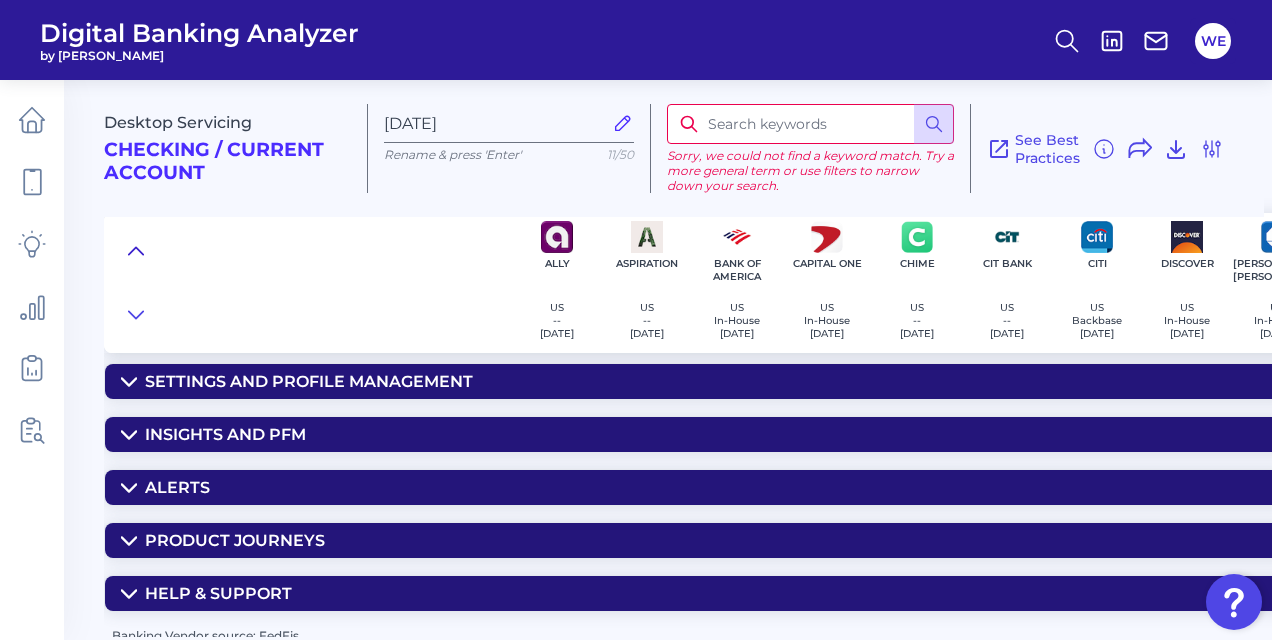 click 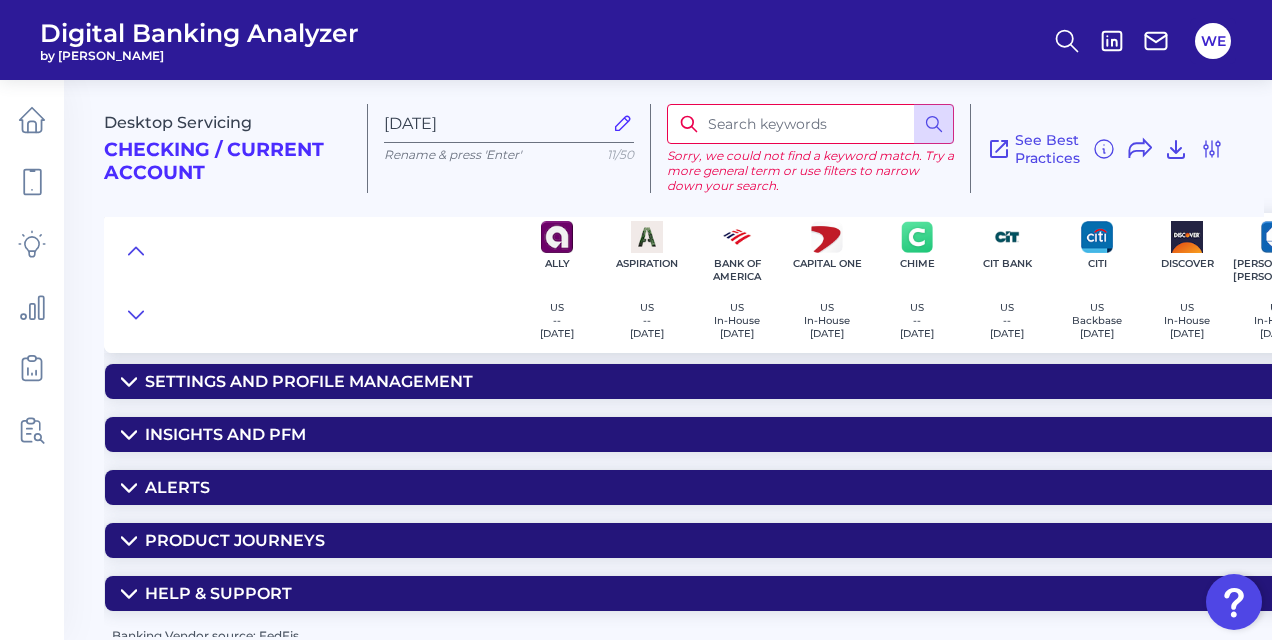 click at bounding box center (810, 124) 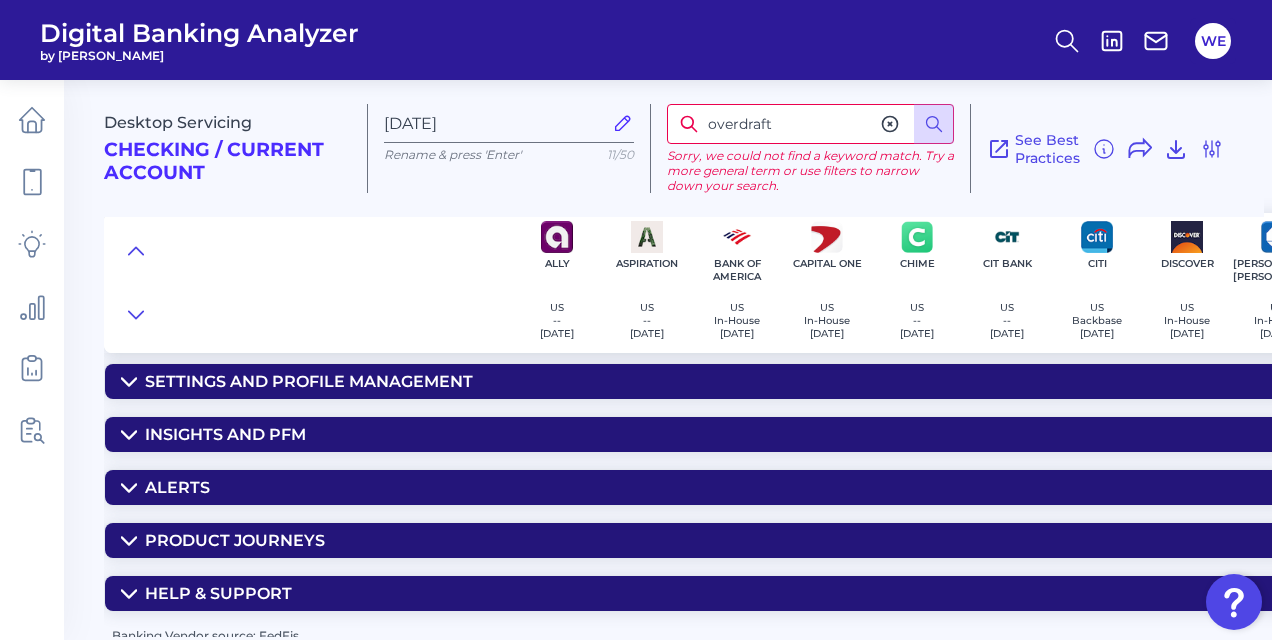 type on "overdraft" 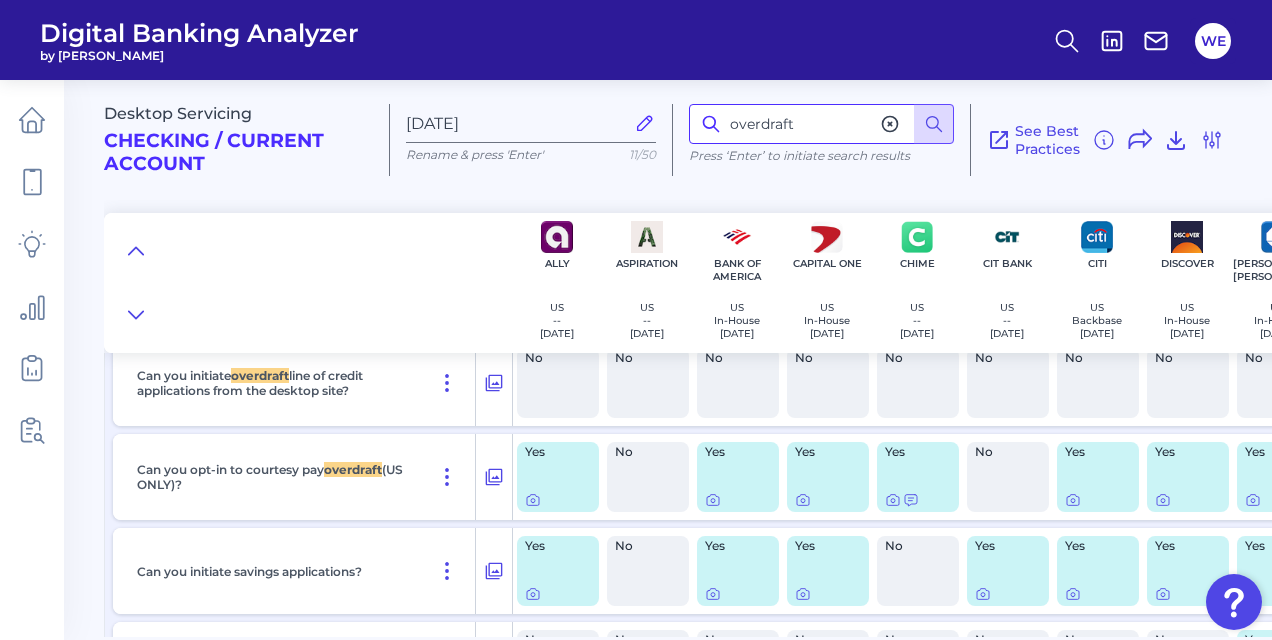 scroll, scrollTop: 4466, scrollLeft: 0, axis: vertical 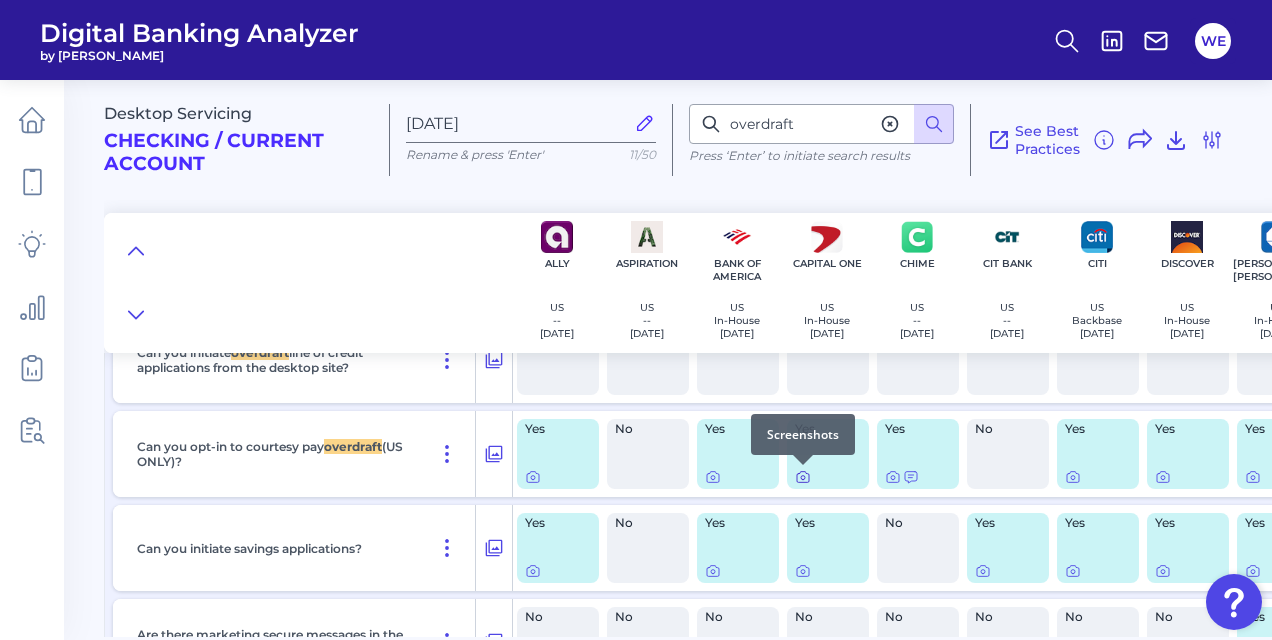 click 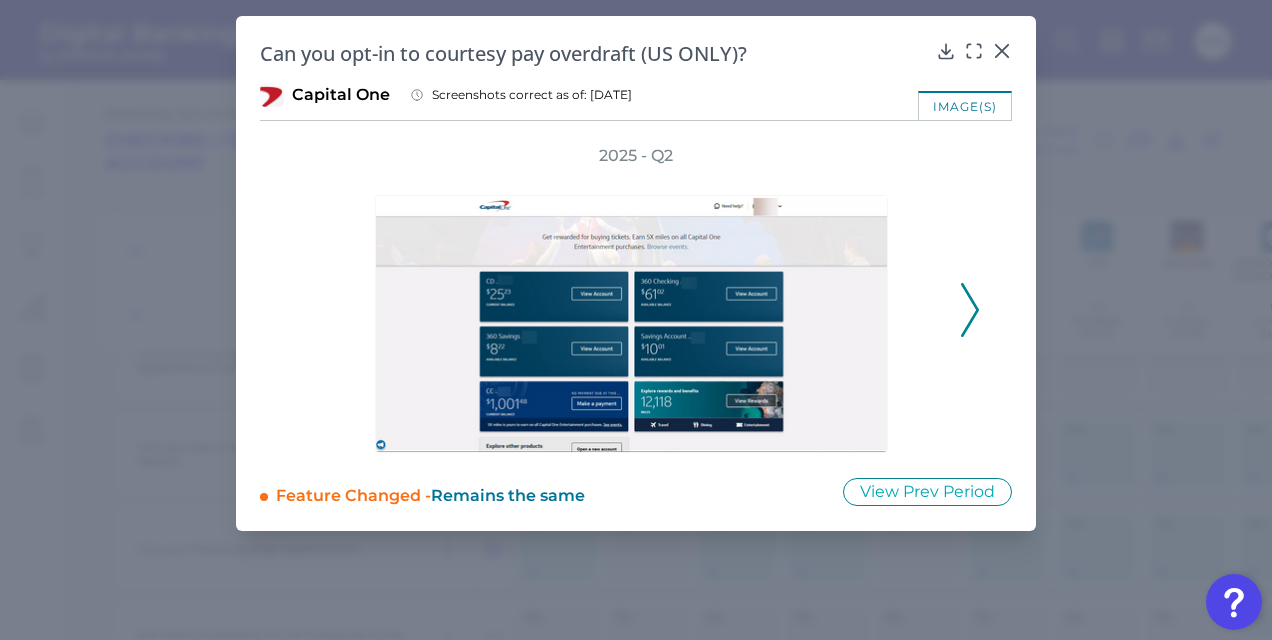 click 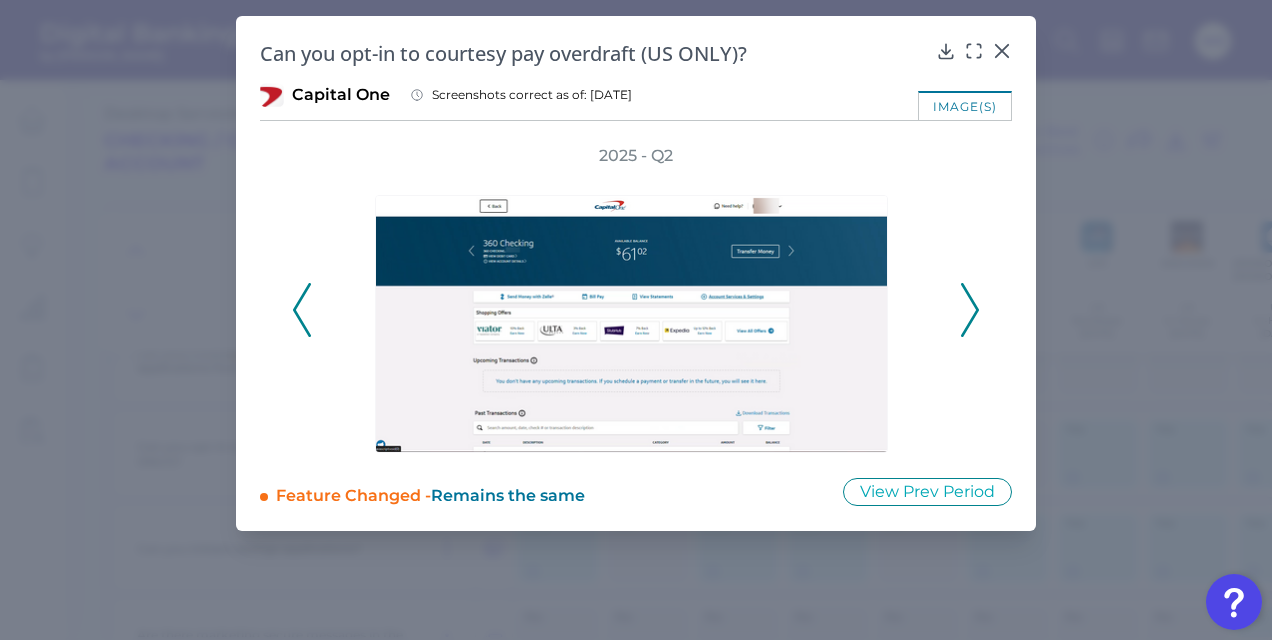 click 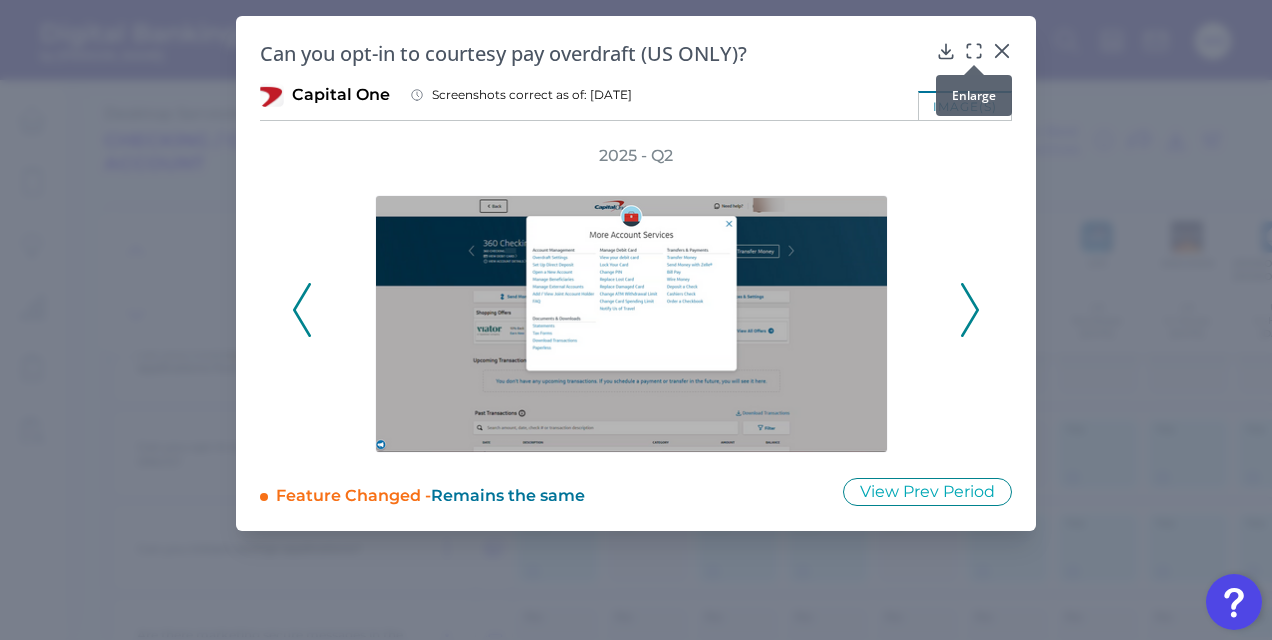 click 